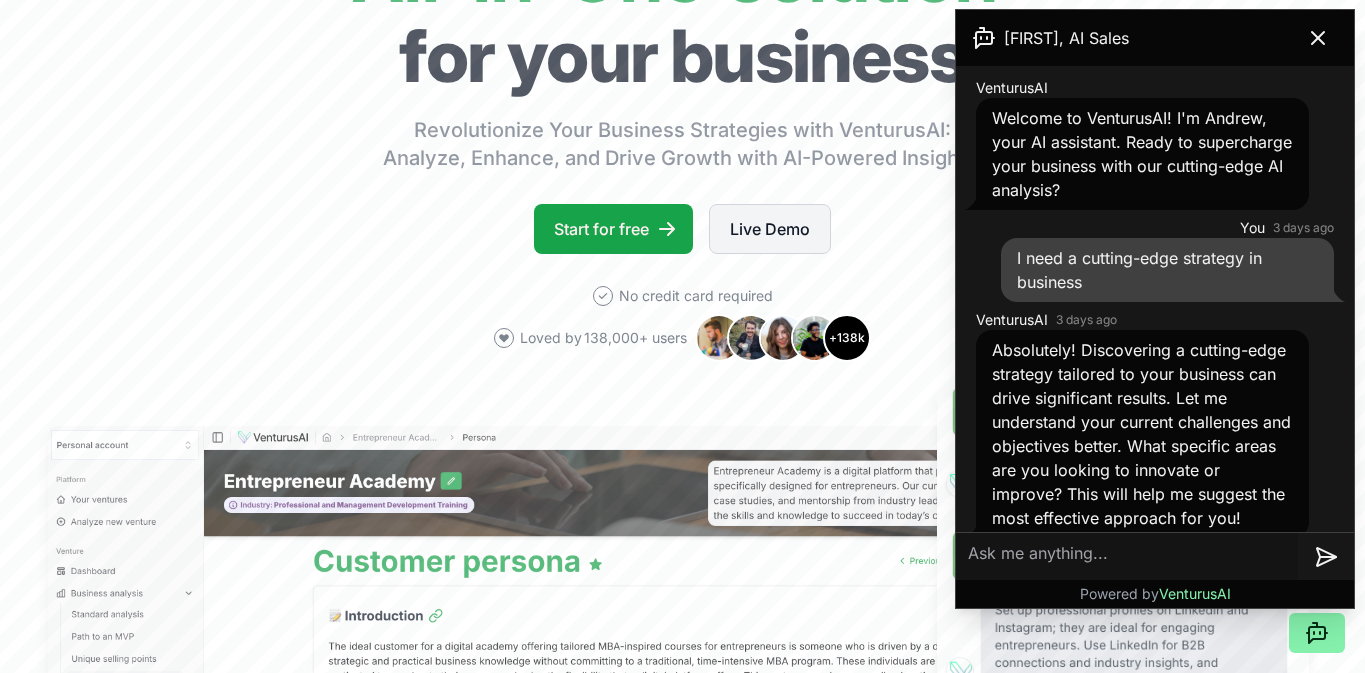 scroll, scrollTop: 240, scrollLeft: 0, axis: vertical 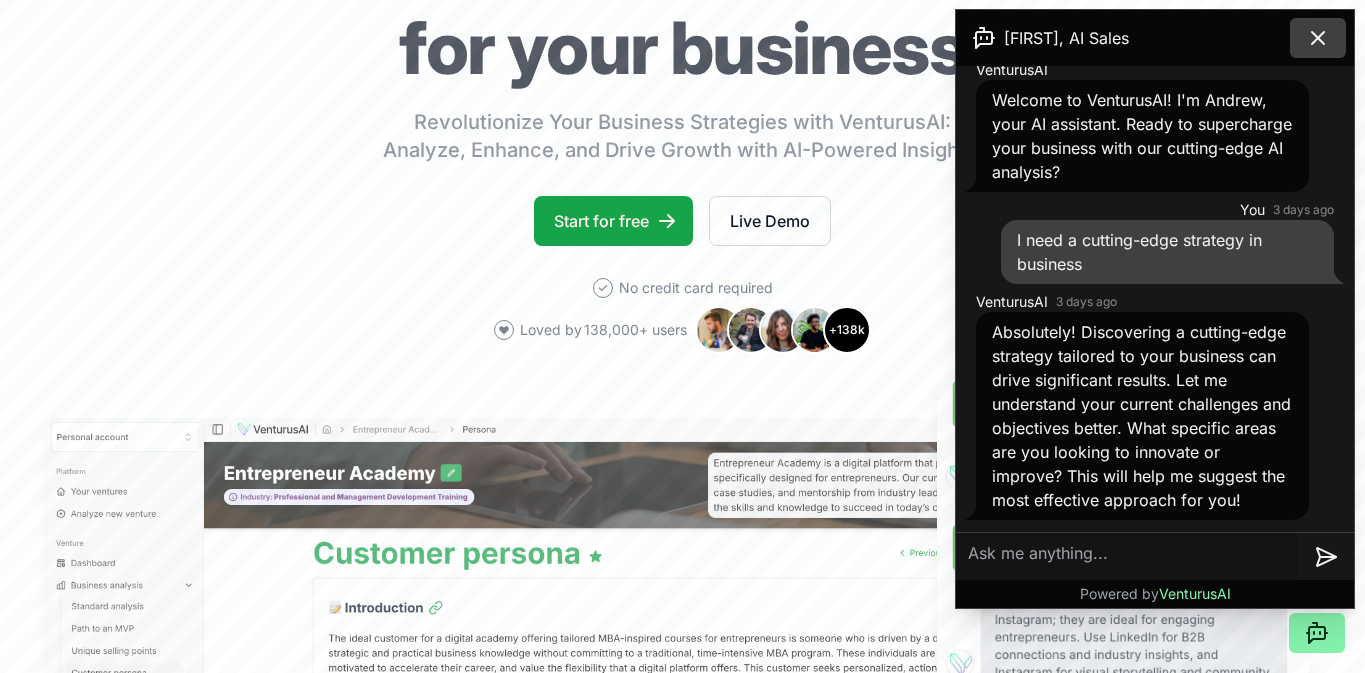 click at bounding box center (1318, 38) 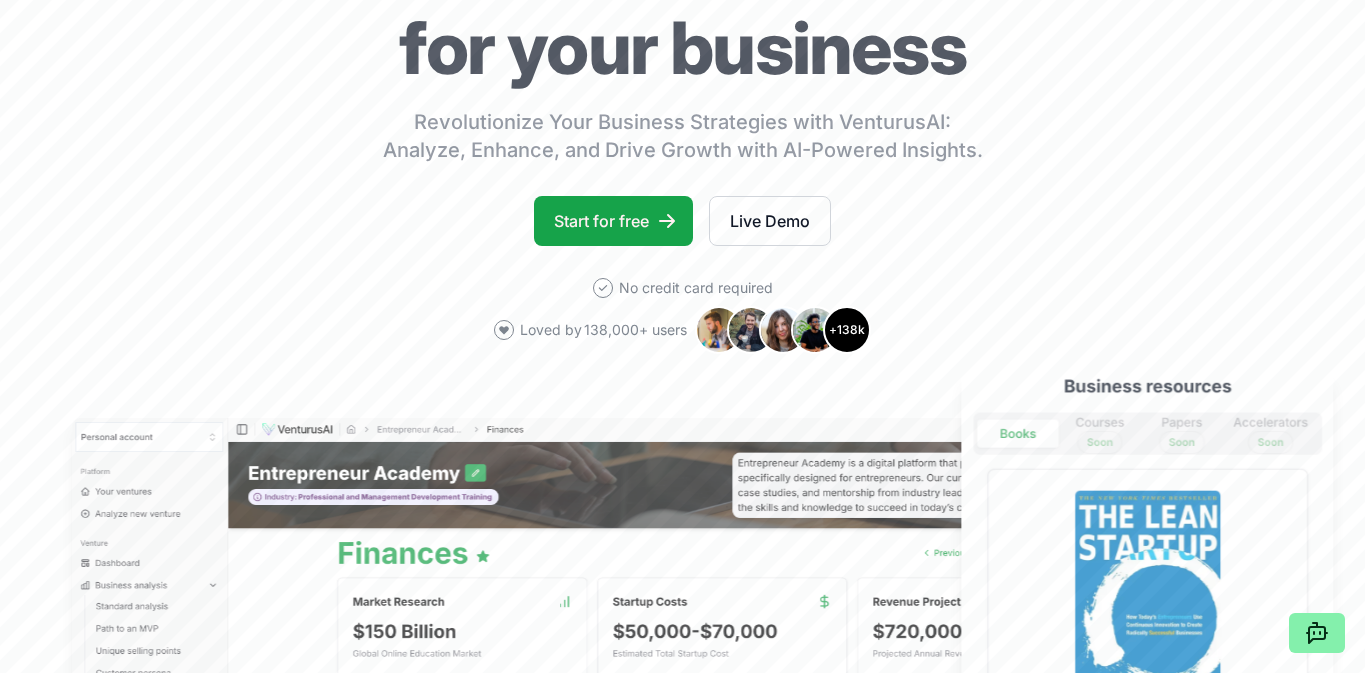 scroll, scrollTop: 0, scrollLeft: 0, axis: both 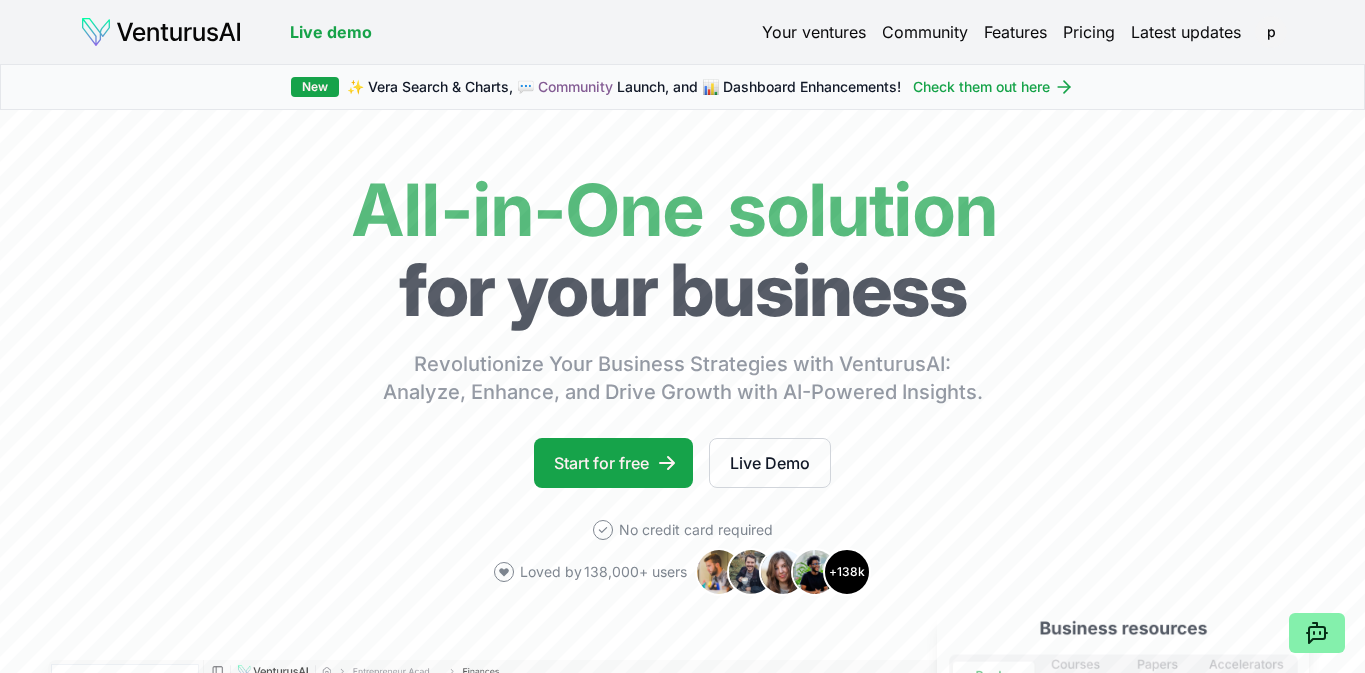 click at bounding box center (161, 32) 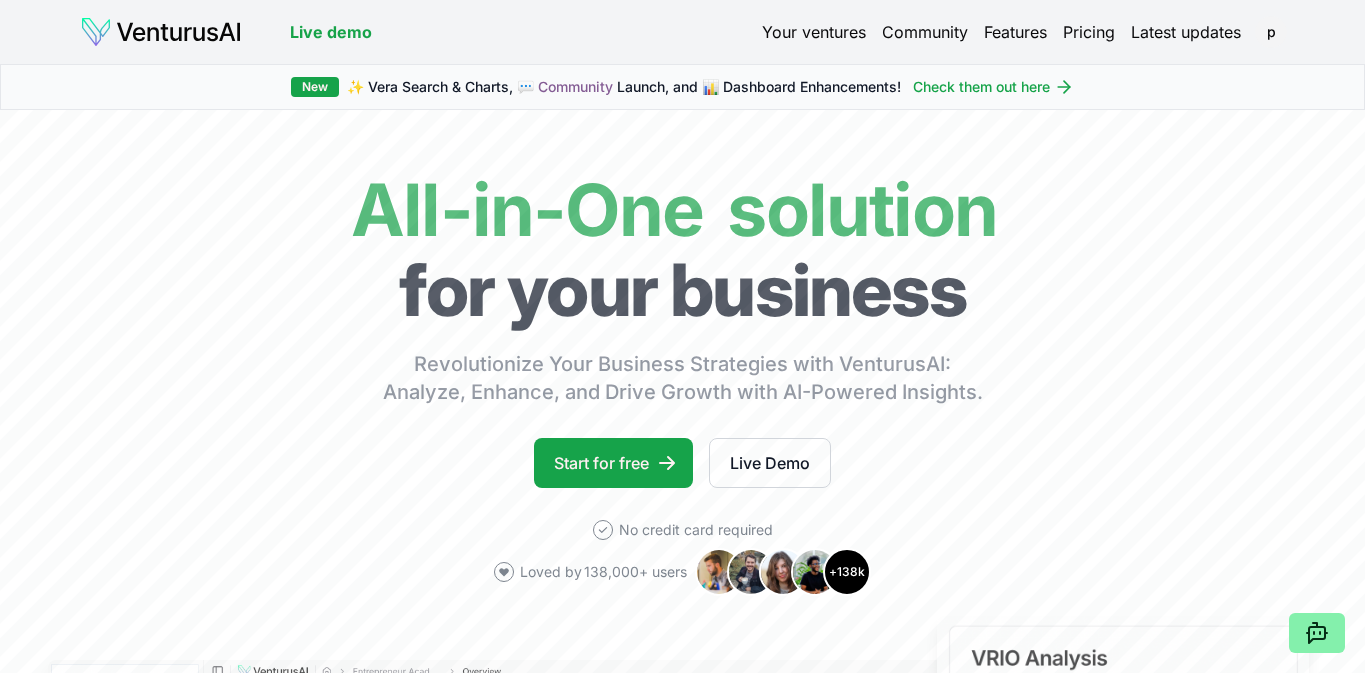 click at bounding box center (161, 32) 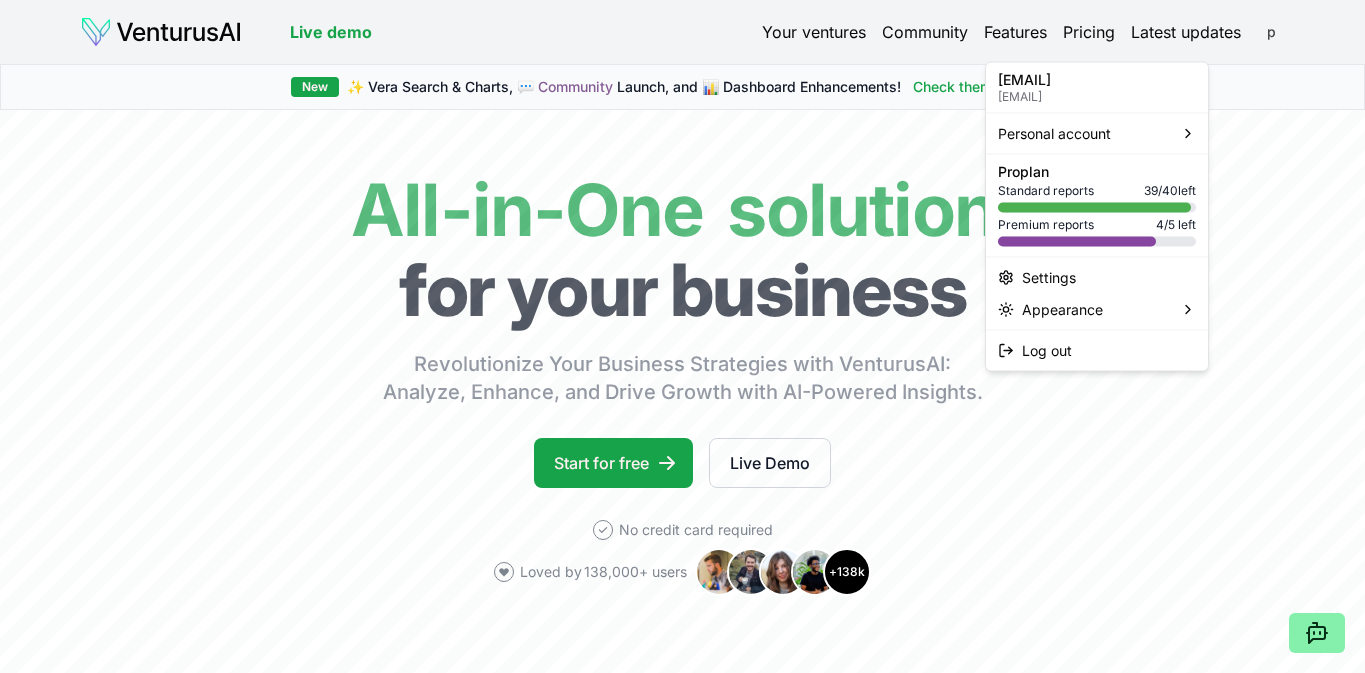 click on "We value your privacy We use cookies to enhance your browsing experience, serve personalized ads or content, and analyze our traffic. By clicking "Accept All", you consent to our use of cookies. Customize    Accept All Customize Consent Preferences   We use cookies to help you navigate efficiently and perform certain functions. You will find detailed information about all cookies under each consent category below. The cookies that are categorized as "Necessary" are stored on your browser as they are essential for enabling the basic functionalities of the site. ...  Show more Necessary Always Active Necessary cookies are required to enable the basic features of this site, such as providing secure log-in or adjusting your consent preferences. These cookies do not store any personally identifiable data. Cookie cookieyes-consent Duration 1 year Description Cookie __cf_bm Duration 1 hour Description This cookie, set by Cloudflare, is used to support Cloudflare Bot Management.  Cookie _cfuvid Duration session lidc" at bounding box center (682, 336) 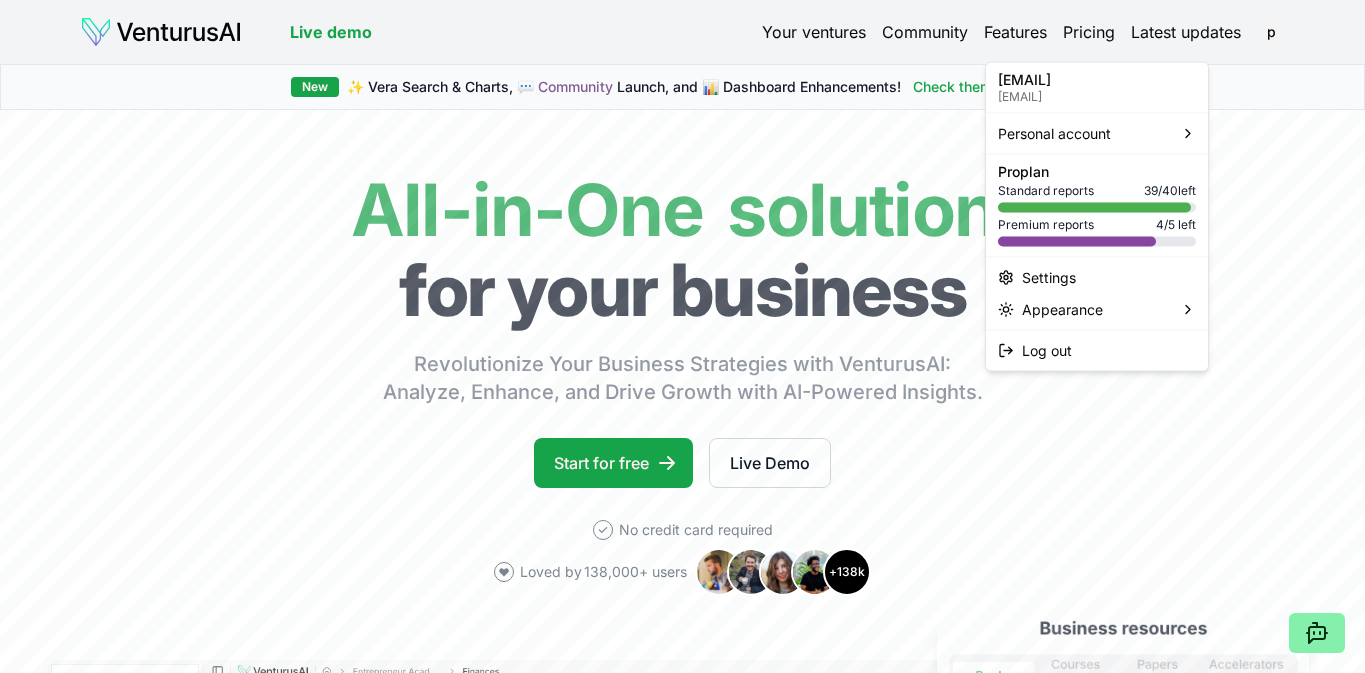 click on "We value your privacy We use cookies to enhance your browsing experience, serve personalized ads or content, and analyze our traffic. By clicking "Accept All", you consent to our use of cookies. Customize    Accept All Customize Consent Preferences   We use cookies to help you navigate efficiently and perform certain functions. You will find detailed information about all cookies under each consent category below. The cookies that are categorized as "Necessary" are stored on your browser as they are essential for enabling the basic functionalities of the site. ...  Show more Necessary Always Active Necessary cookies are required to enable the basic features of this site, such as providing secure log-in or adjusting your consent preferences. These cookies do not store any personally identifiable data. Cookie cookieyes-consent Duration 1 year Description Cookie __cf_bm Duration 1 hour Description This cookie, set by Cloudflare, is used to support Cloudflare Bot Management.  Cookie _cfuvid Duration session lidc" at bounding box center [682, 336] 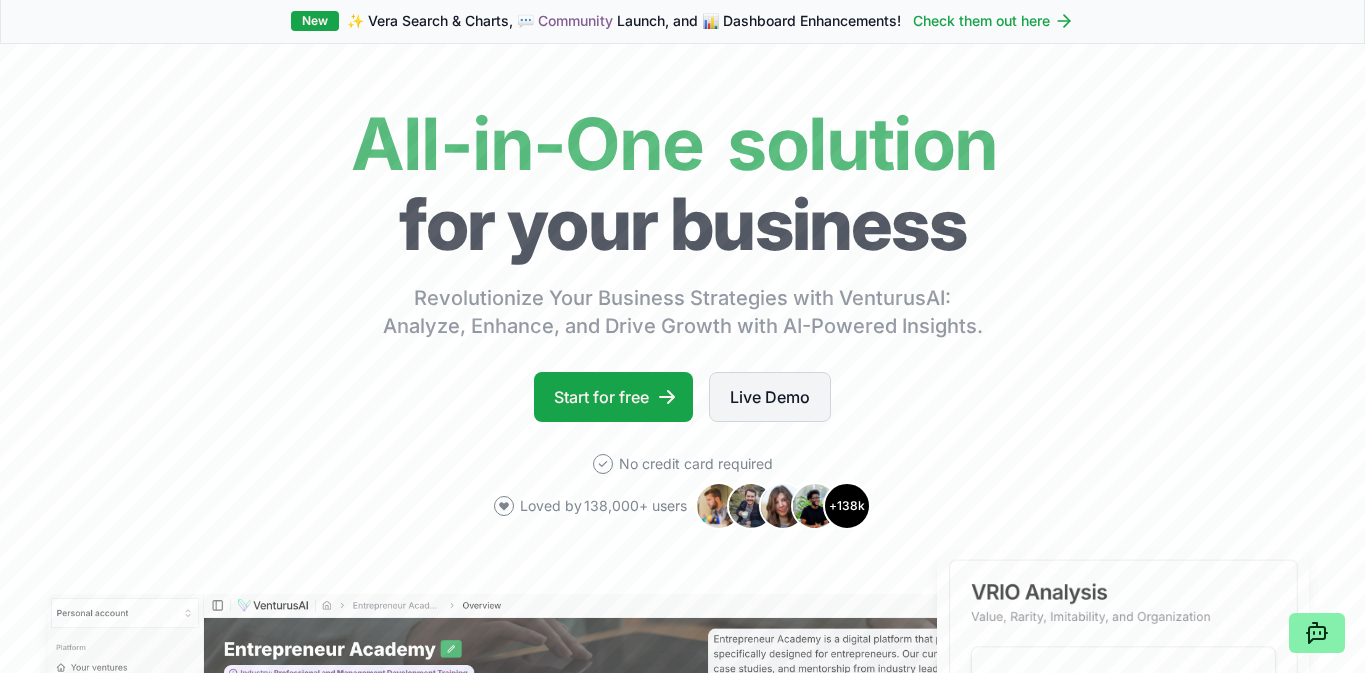 scroll, scrollTop: 0, scrollLeft: 0, axis: both 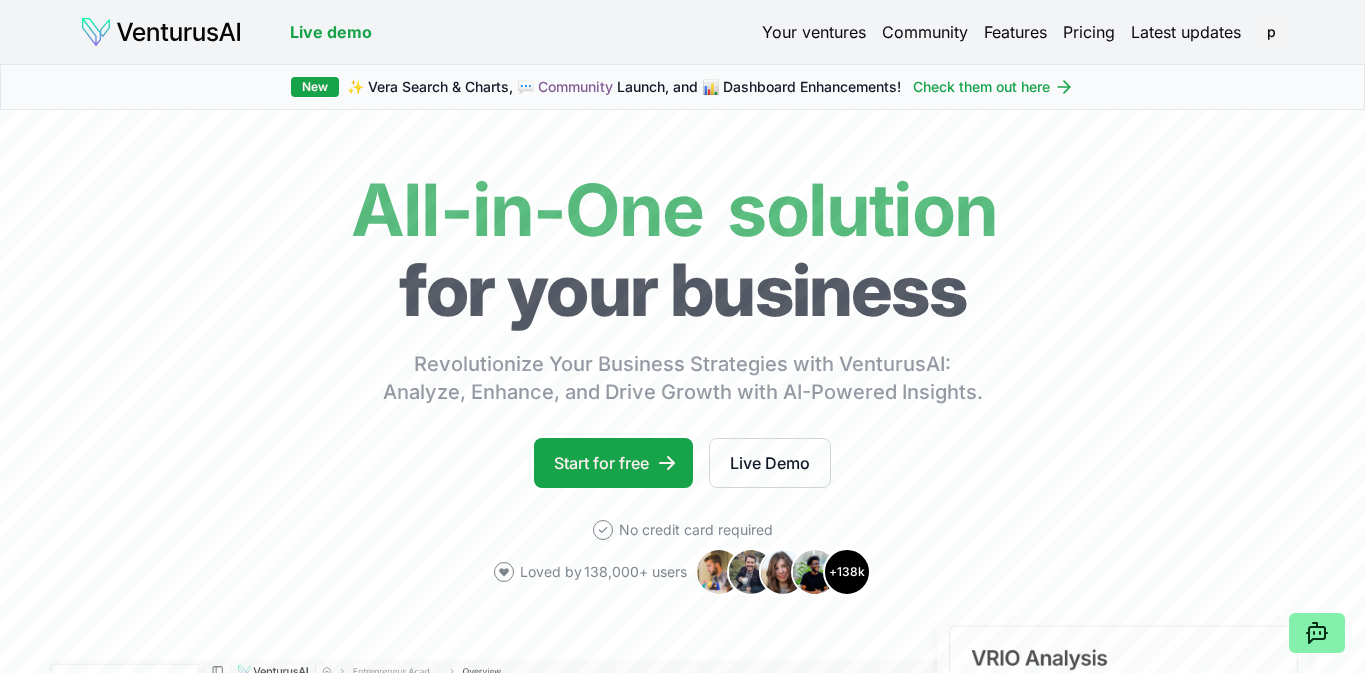 click on "Latest updates" at bounding box center [1186, 32] 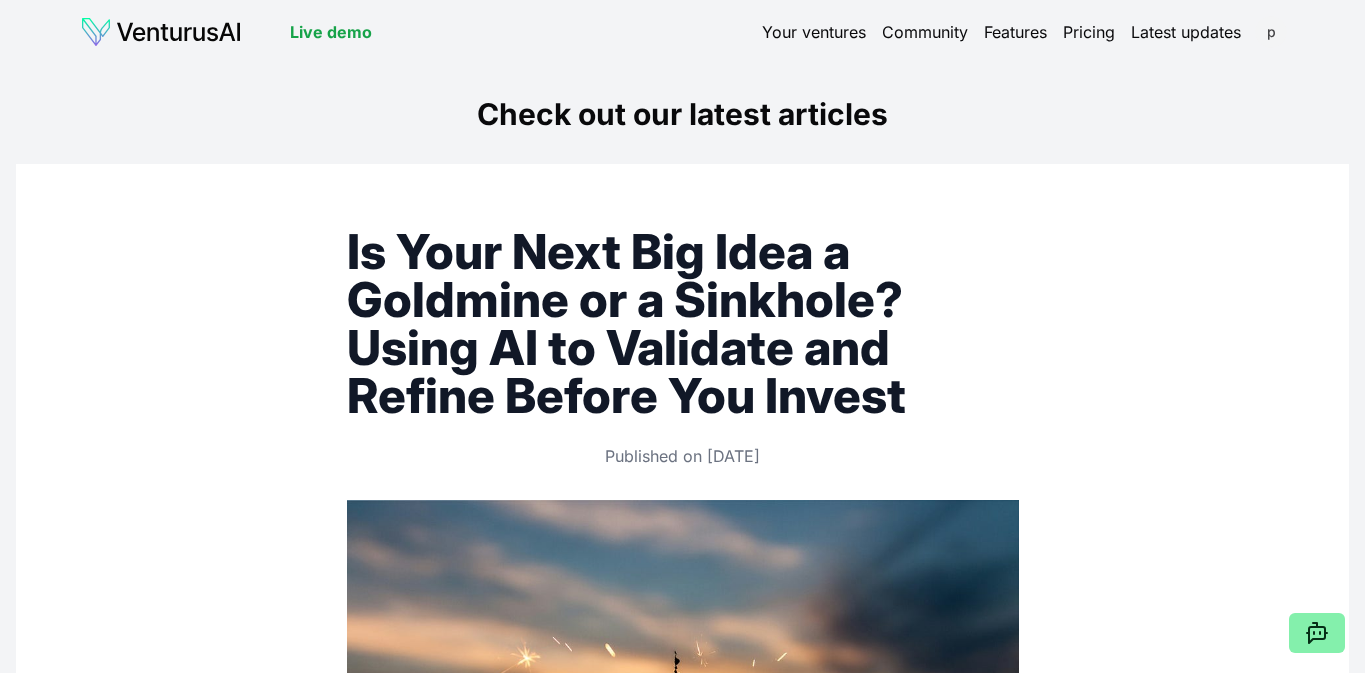 click on "We value your privacy We use cookies to enhance your browsing experience, serve personalized ads or content, and analyze our traffic. By clicking "Accept All", you consent to our use of cookies. Customize    Accept All Customize Consent Preferences   We use cookies to help you navigate efficiently and perform certain functions. You will find detailed information about all cookies under each consent category below. The cookies that are categorized as "Necessary" are stored on your browser as they are essential for enabling the basic functionalities of the site. ...  Show more Necessary Always Active Necessary cookies are required to enable the basic features of this site, such as providing secure log-in or adjusting your consent preferences. These cookies do not store any personally identifiable data. Cookie cookieyes-consent Duration 1 year Description Cookie __cf_bm Duration 1 hour Description This cookie, set by Cloudflare, is used to support Cloudflare Bot Management.  Cookie _cfuvid Duration session lidc" at bounding box center [682, 336] 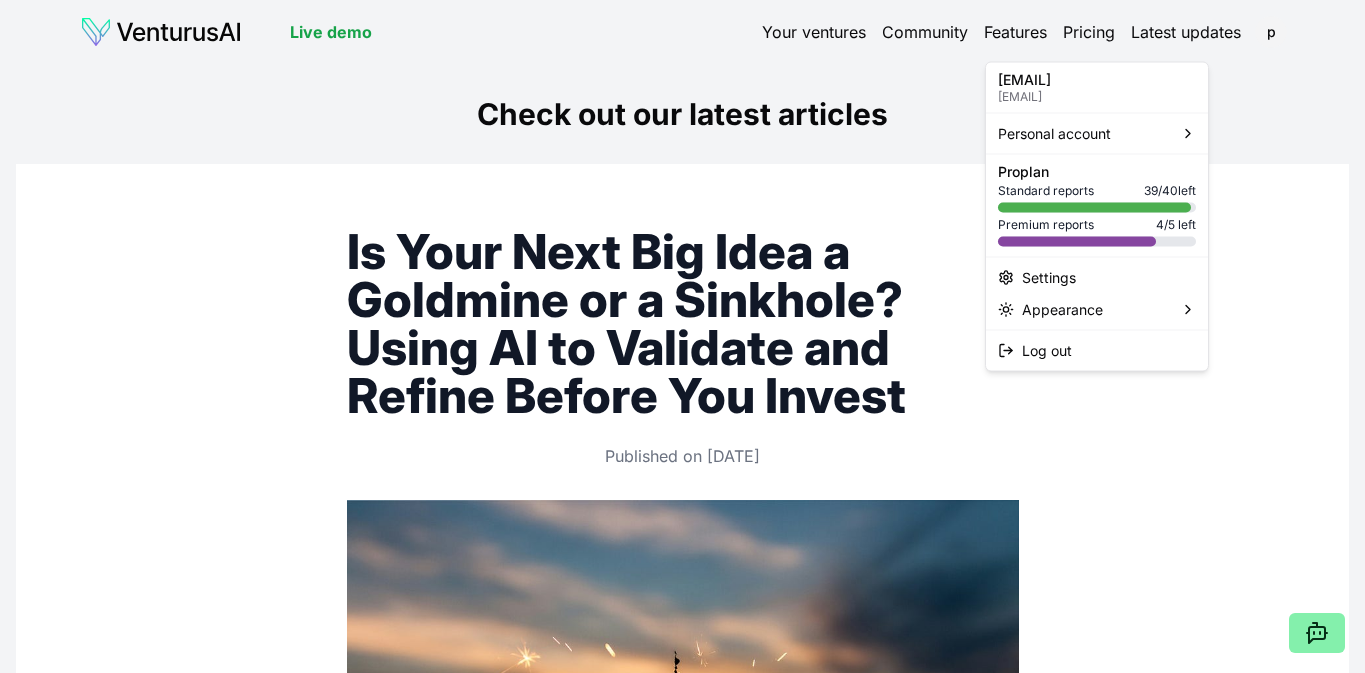 drag, startPoint x: 730, startPoint y: 197, endPoint x: 625, endPoint y: 183, distance: 105.92922 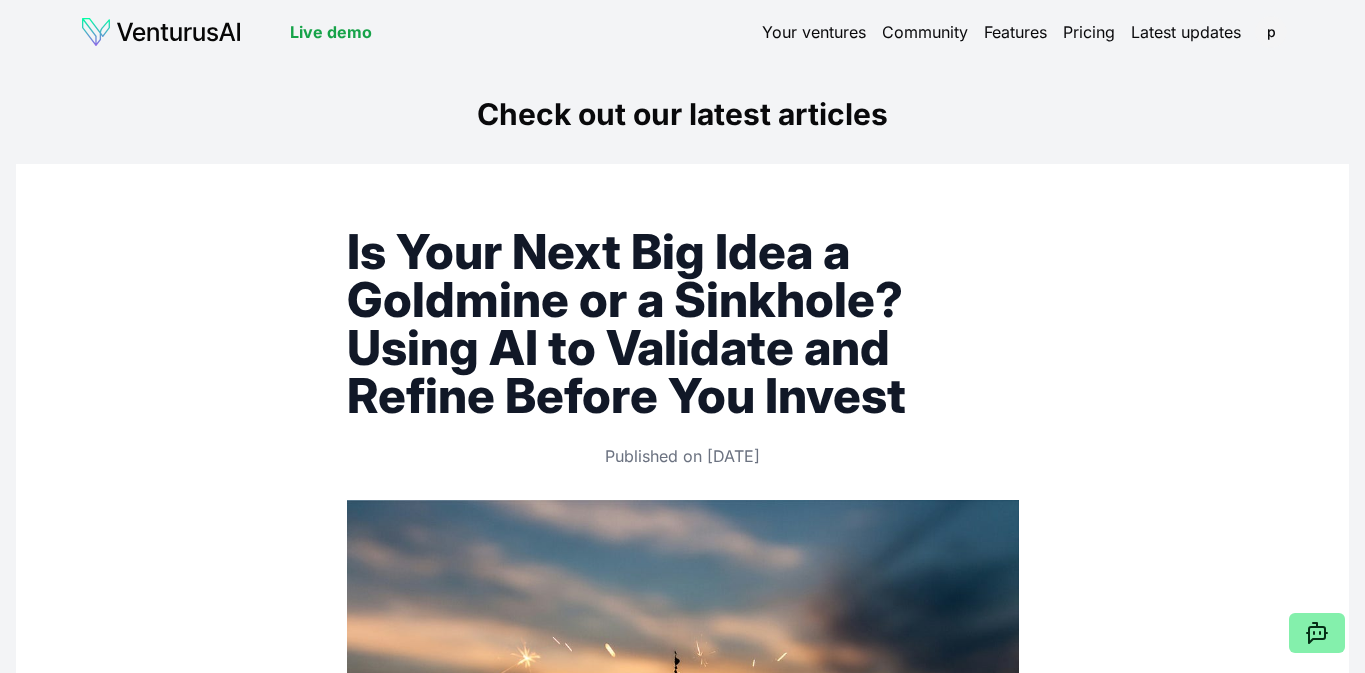scroll, scrollTop: 1, scrollLeft: 0, axis: vertical 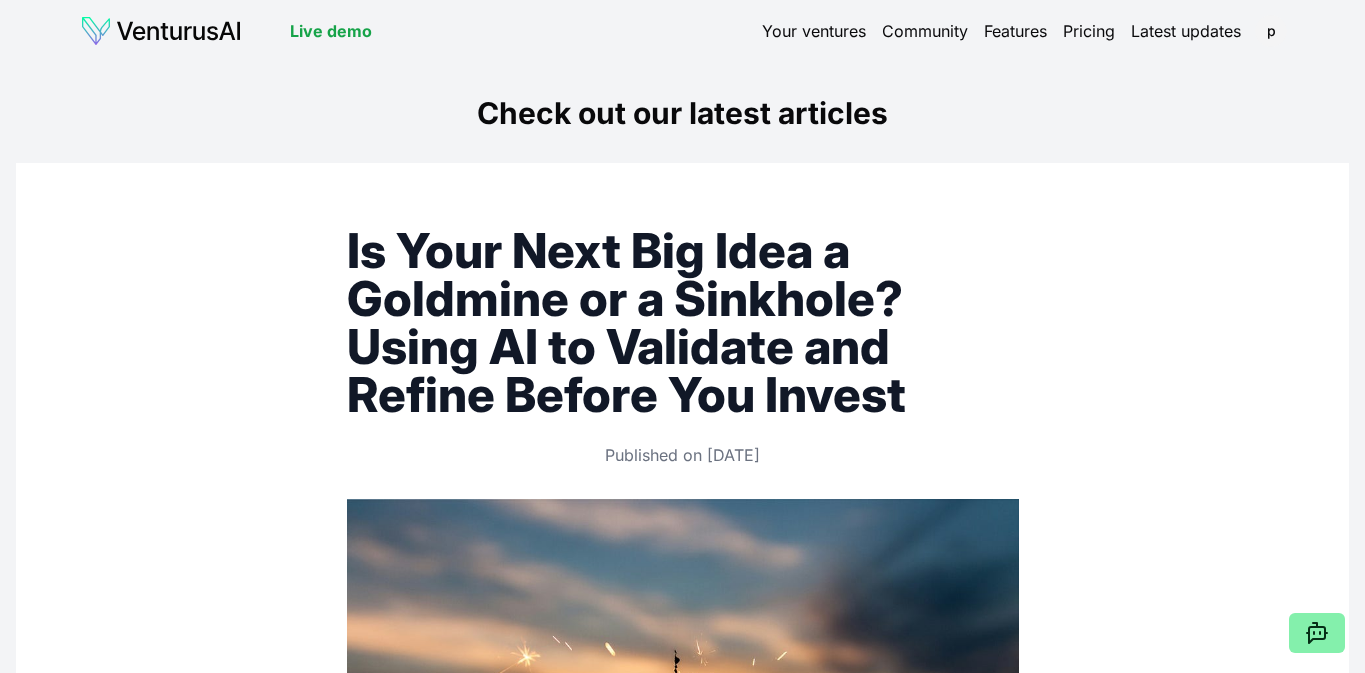 click on "Your ventures" at bounding box center (814, 31) 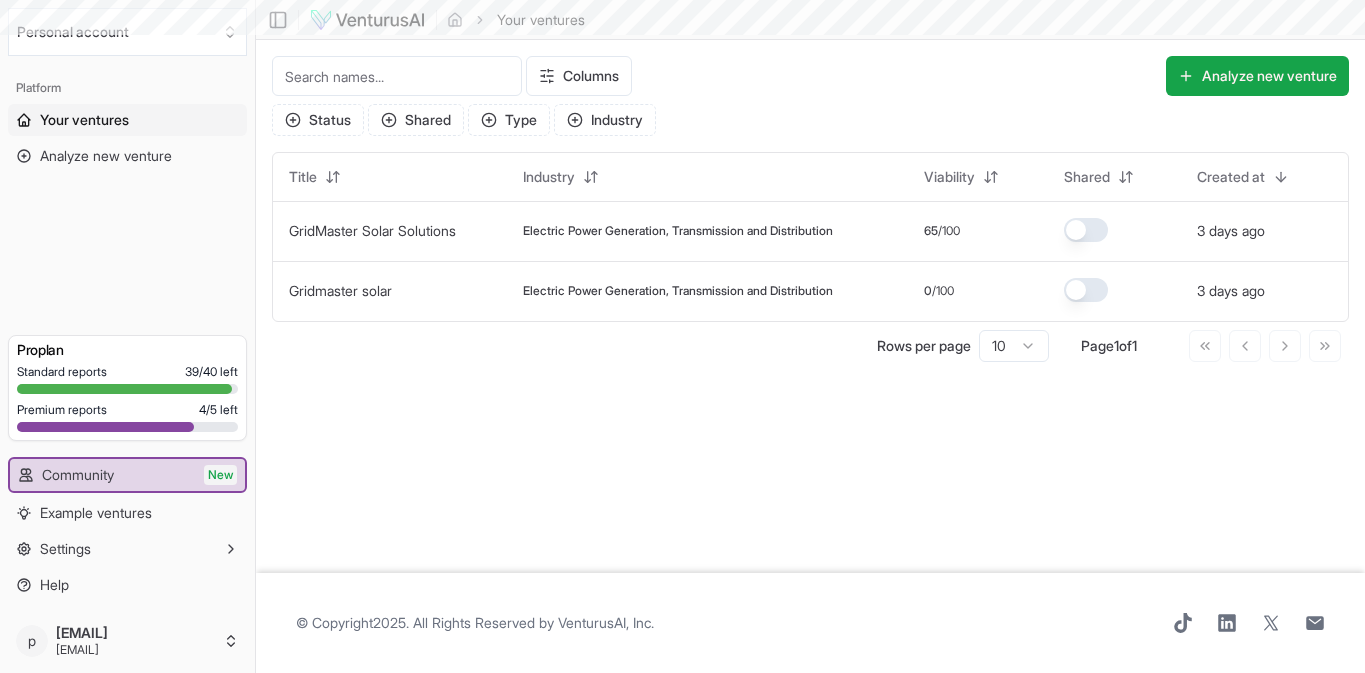 scroll, scrollTop: 0, scrollLeft: 0, axis: both 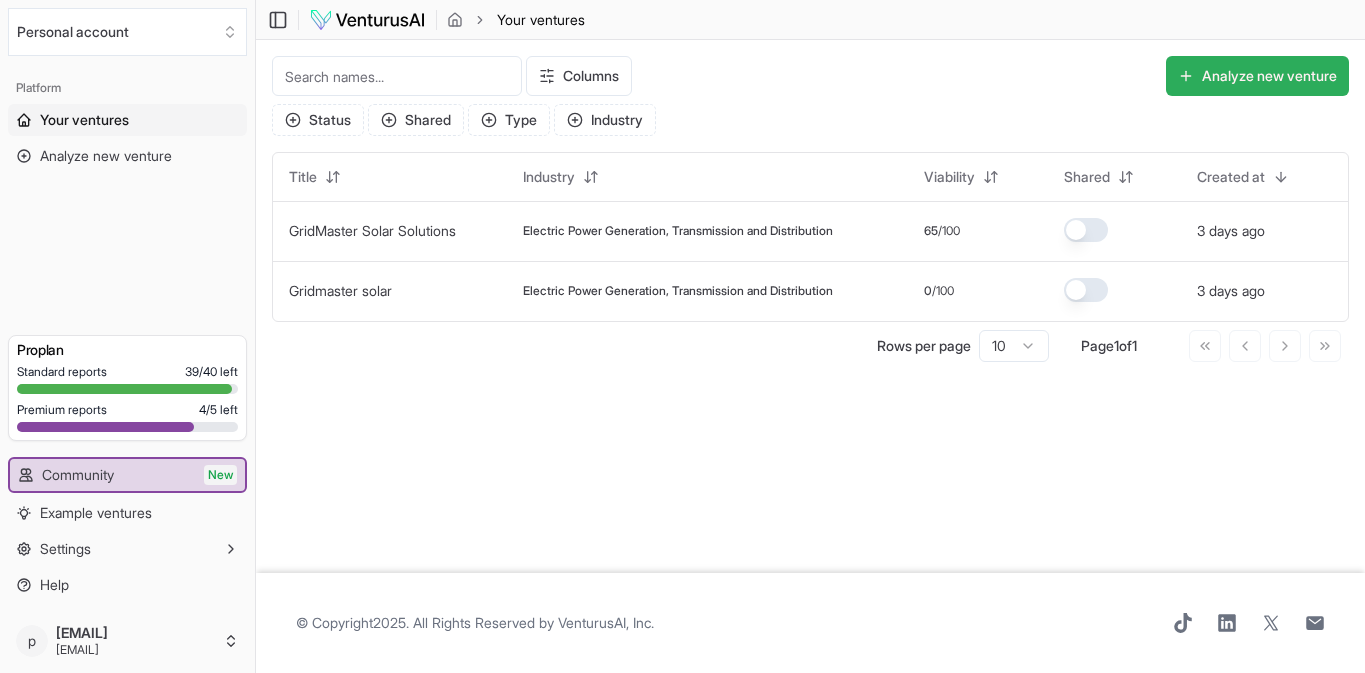click on "Analyze new venture" at bounding box center [1257, 76] 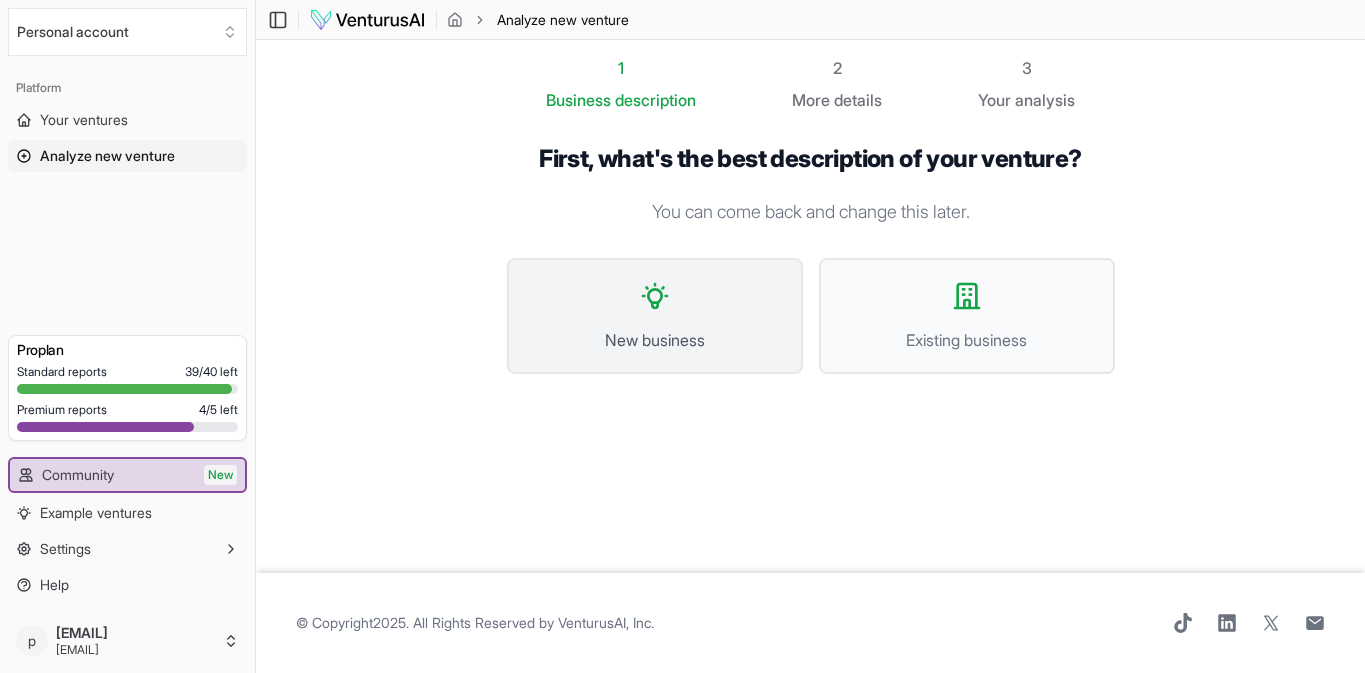 click on "New business" at bounding box center [655, 316] 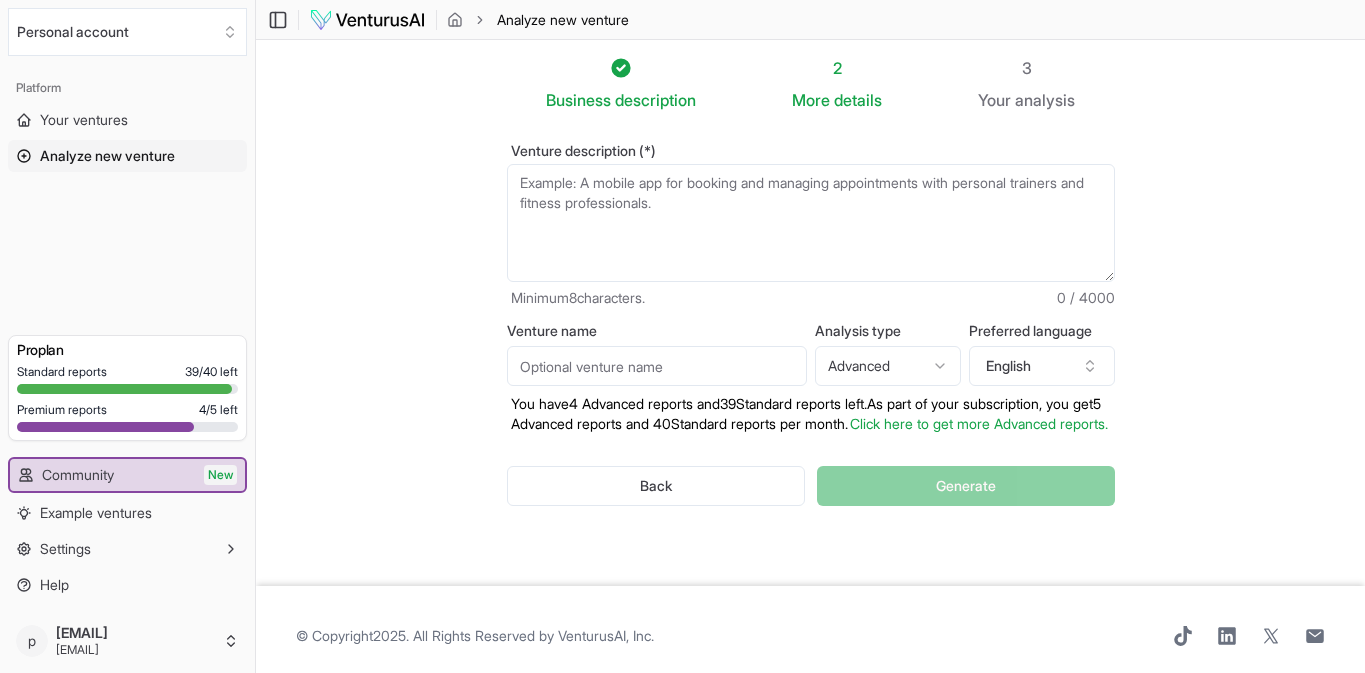 click on "Venture description (*)" at bounding box center (811, 223) 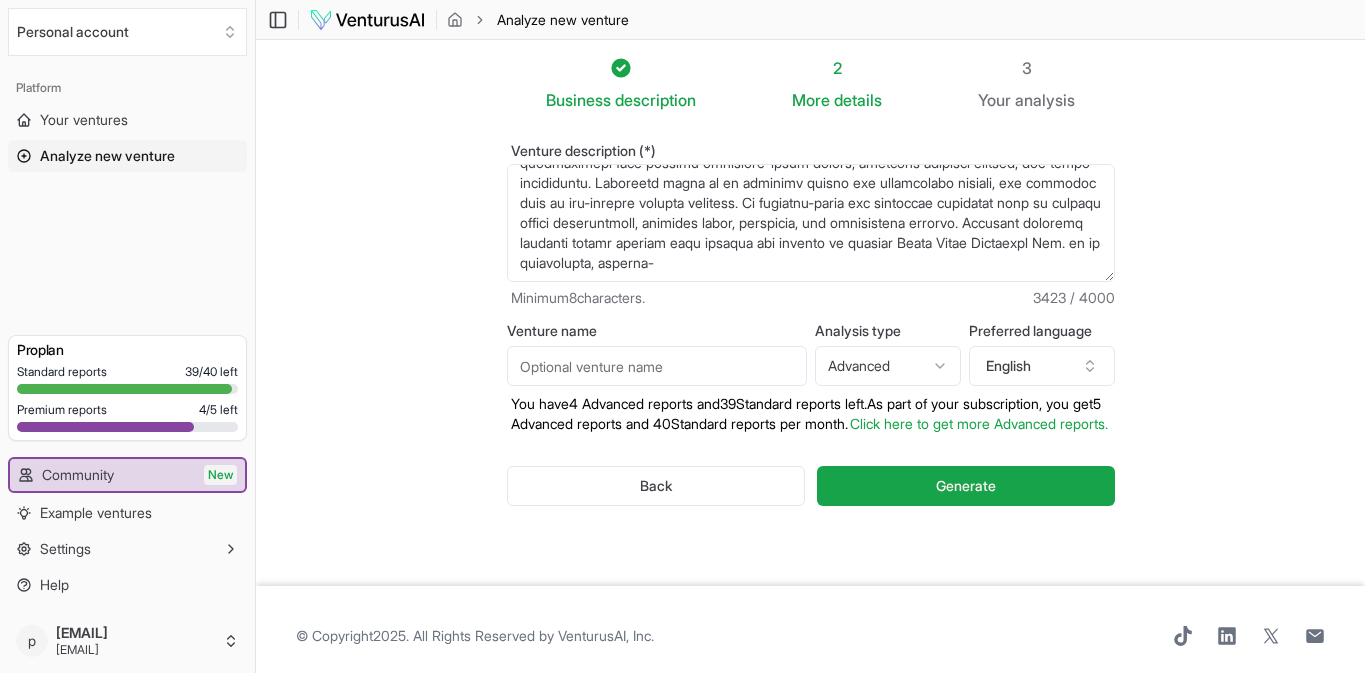scroll, scrollTop: 875, scrollLeft: 0, axis: vertical 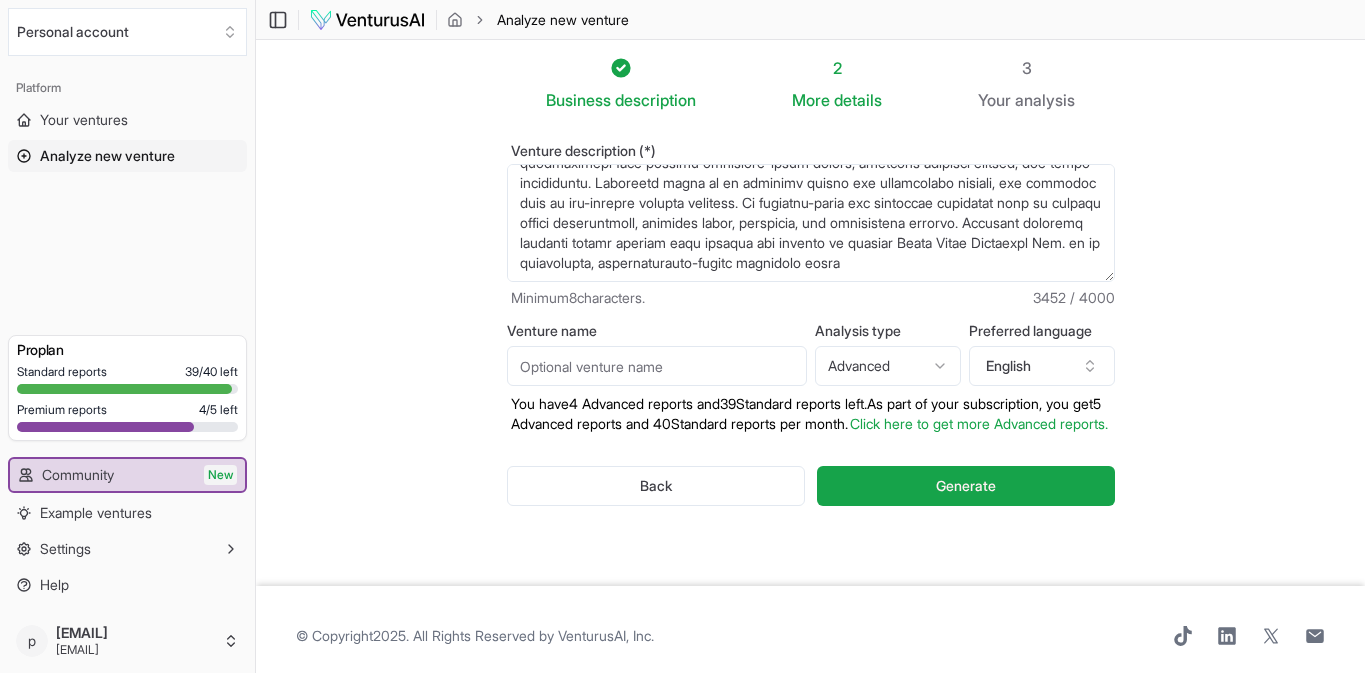 click on "Venture description (*)" at bounding box center [811, 223] 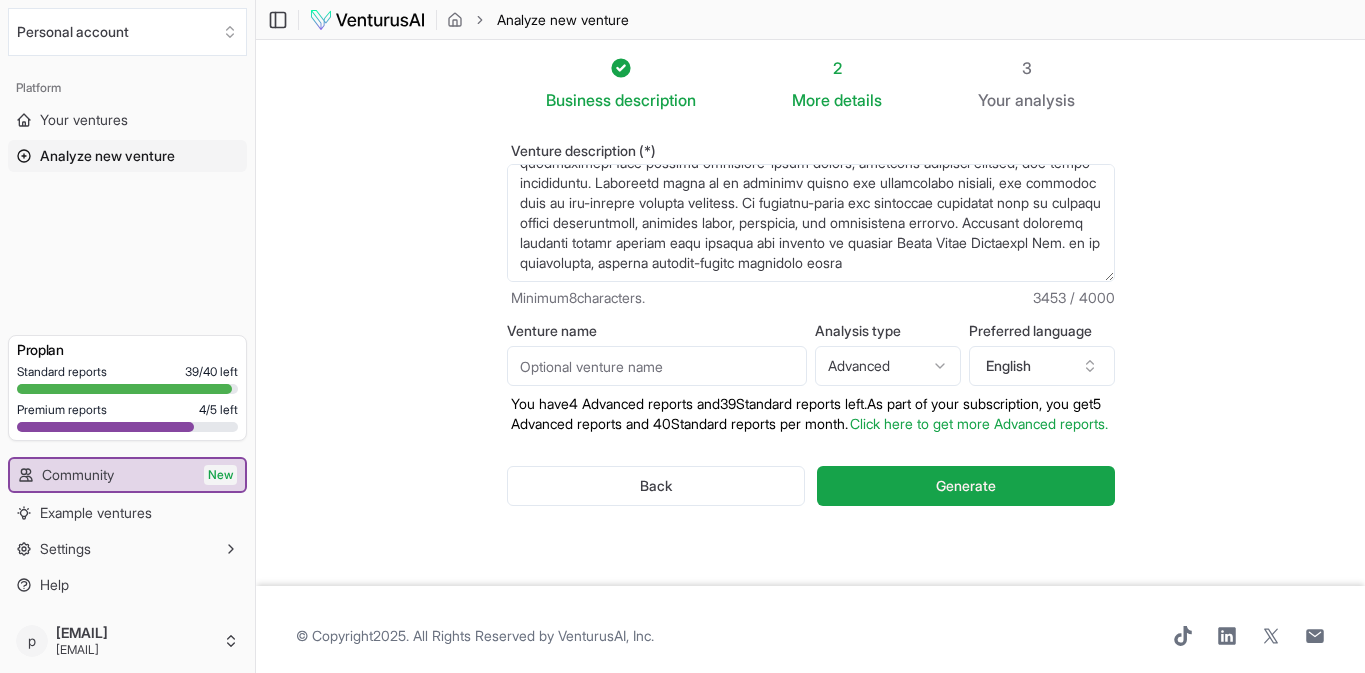 scroll, scrollTop: 899, scrollLeft: 0, axis: vertical 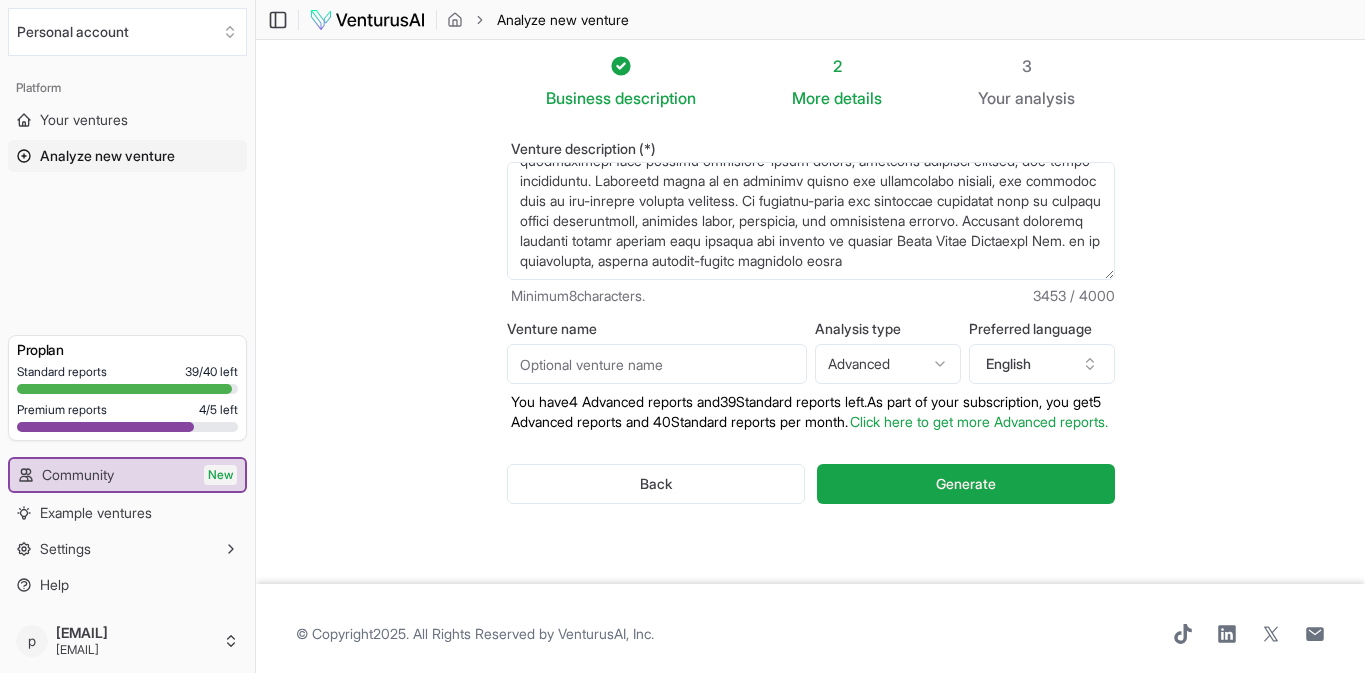 type on "Third Level Logistics Inc. is a [STATE]-based corporation focused on residential local moving, office relocation, and professional packing services. Its mission emphasizes "Reliable, On-Time Moving with a Motherly Touch," prioritizing customer care and trust over high-volume, transactional services. Growth objectives include controlled expansion within [STATE], scaling from a one-truck operation up to a multi-truck fleet while maintaining service quality and brand integrity. The company seeks to evaluate existing moving businesses for sale in [STATE] that align with its core service focus and mission. Priority service areas are intrastate residential moving, office relocation, and professional packing. Third Level Logistics Inc. intentionally avoids larger storage operations, junk removal, and unrelated delivery services unless these can be excluded post-acquisition. Through market research, three businesses were identified: Established Moving & Junk Removal Business ([CITY], $55,000, BizBuySell): Franchi..." 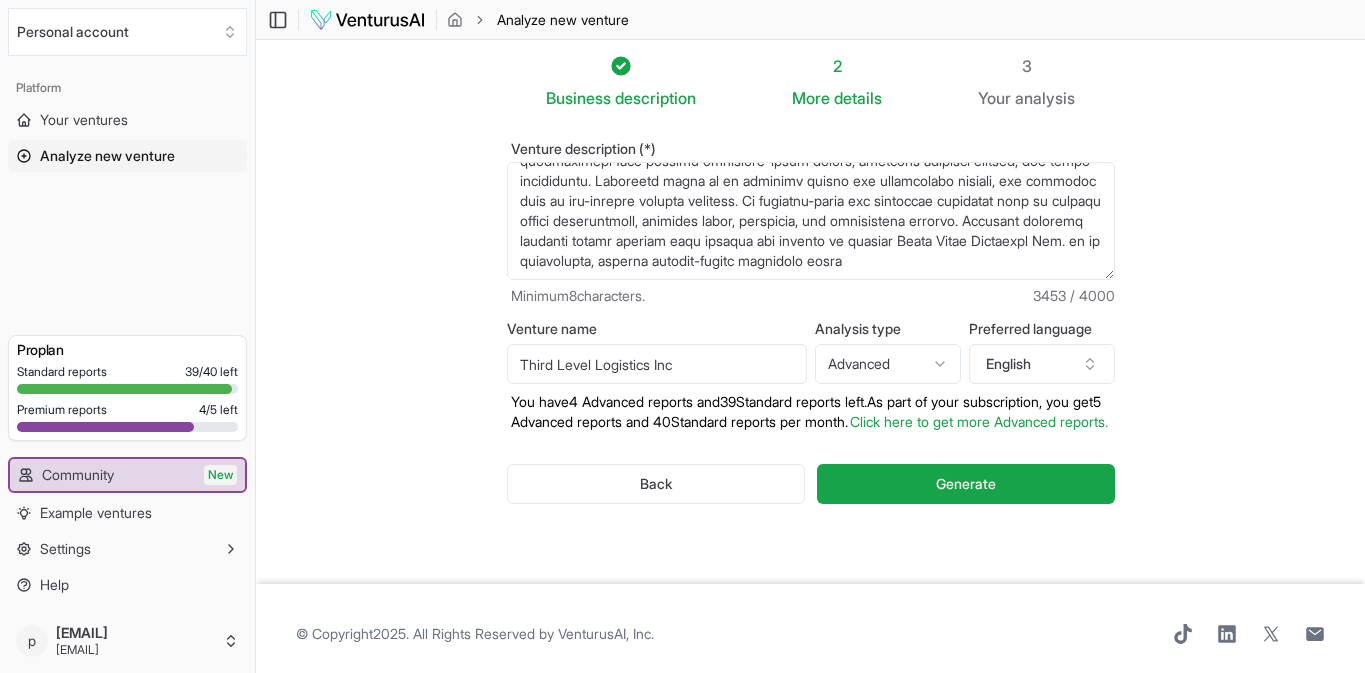 type on "Third Level Logistics Inc" 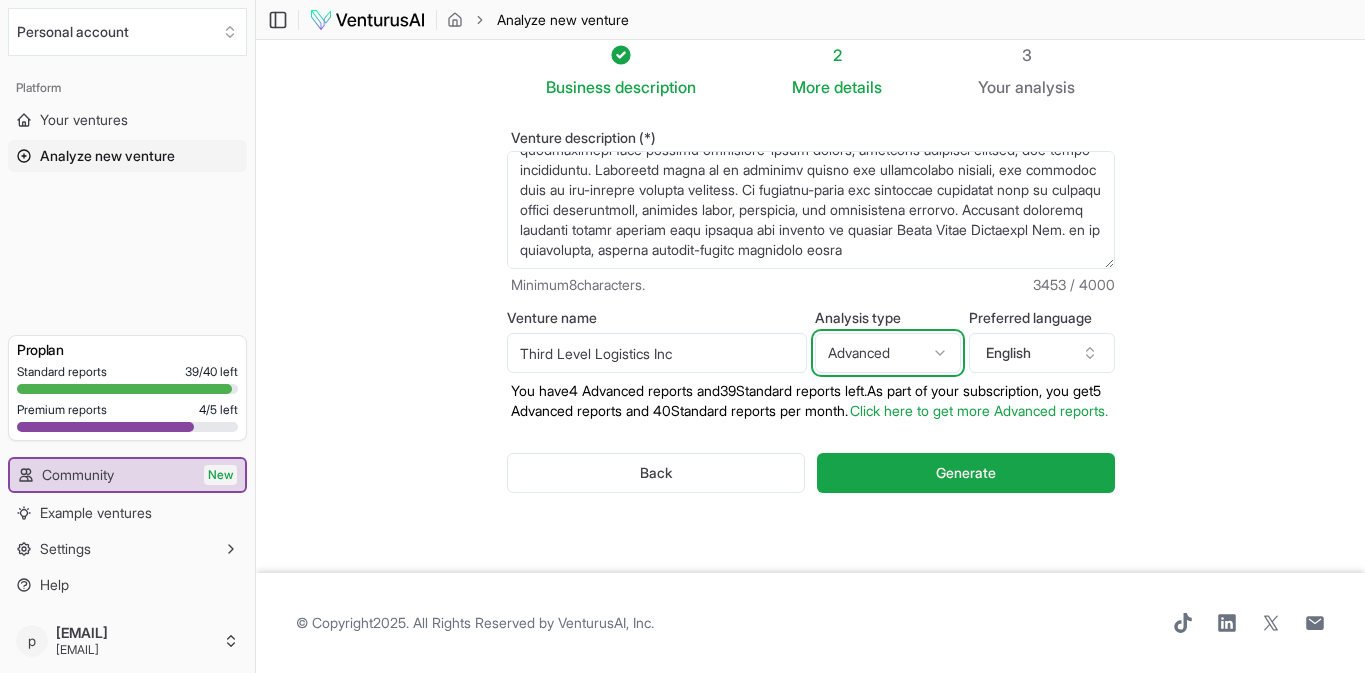 scroll, scrollTop: 64, scrollLeft: 0, axis: vertical 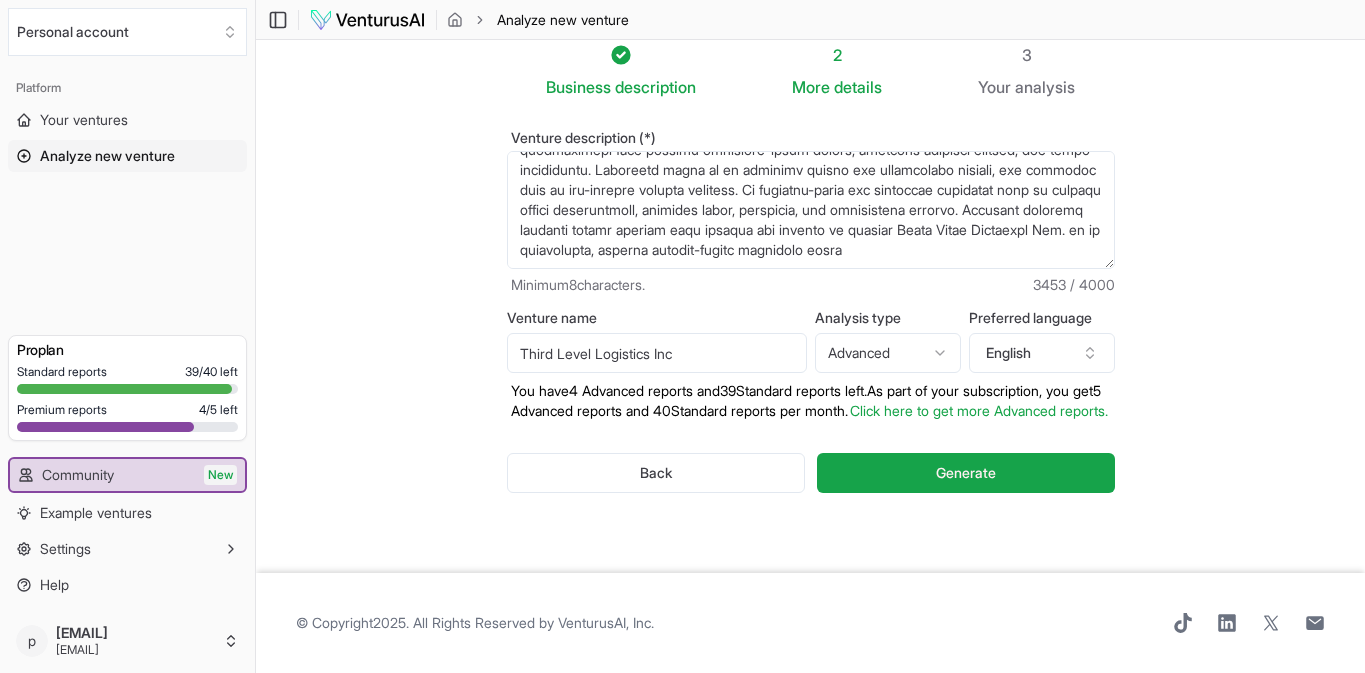 click on "We value your privacy We use cookies to enhance your browsing experience, serve personalized ads or content, and analyze our traffic. By clicking "Accept All", you consent to our use of cookies. Customize    Accept All Customize Consent Preferences   We use cookies to help you navigate efficiently and perform certain functions. You will find detailed information about all cookies under each consent category below. The cookies that are categorized as "Necessary" are stored on your browser as they are essential for enabling the basic functionalities of the site. ...  Show more Necessary Always Active Necessary cookies are required to enable the basic features of this site, such as providing secure log-in or adjusting your consent preferences. These cookies do not store any personally identifiable data. Cookie cookieyes-consent Duration 1 year Description Cookie __cf_bm Duration 1 hour Description This cookie, set by Cloudflare, is used to support Cloudflare Bot Management.  Cookie _cfuvid Duration session lidc" at bounding box center [682, 323] 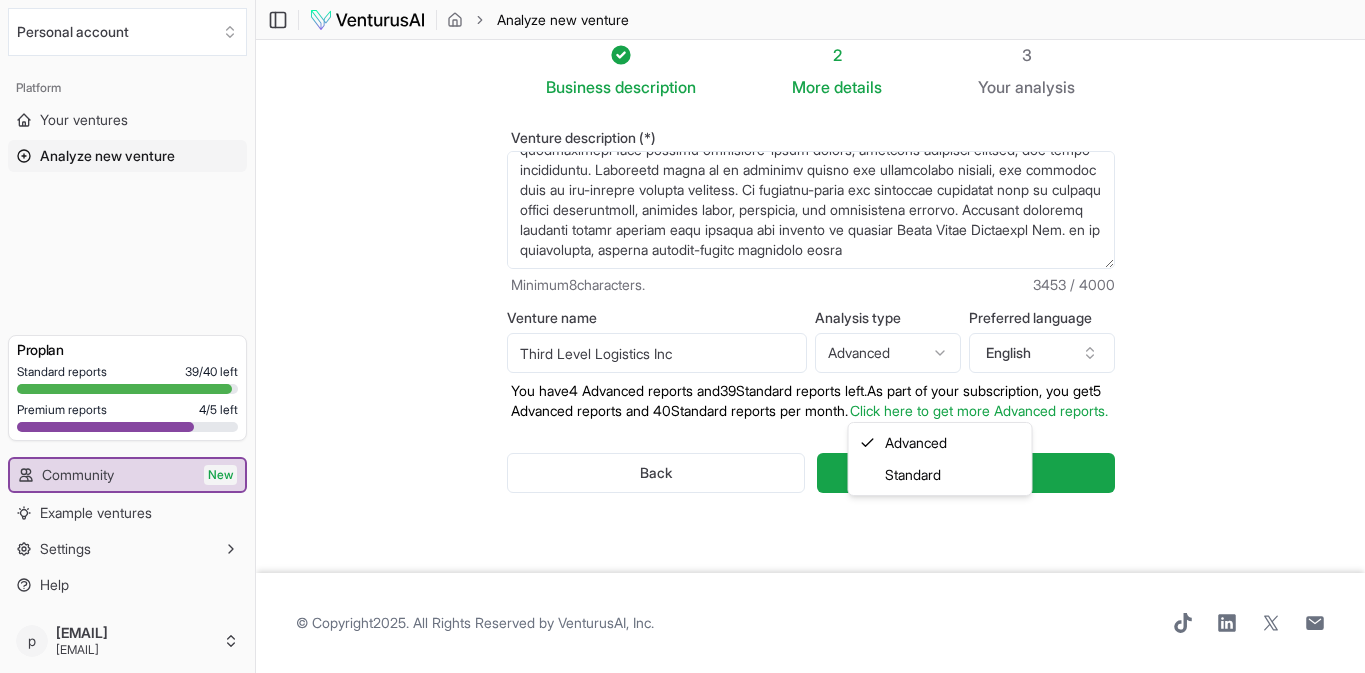 select on "standard" 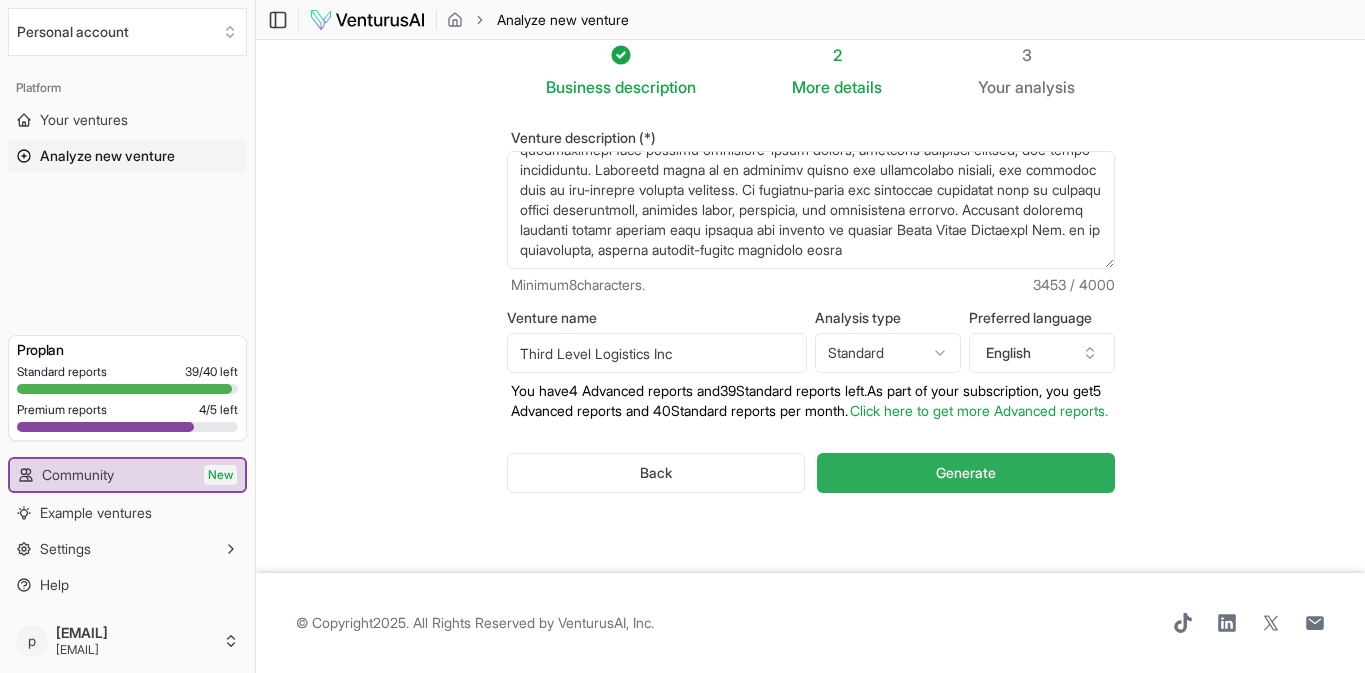 click on "Generate" at bounding box center (966, 473) 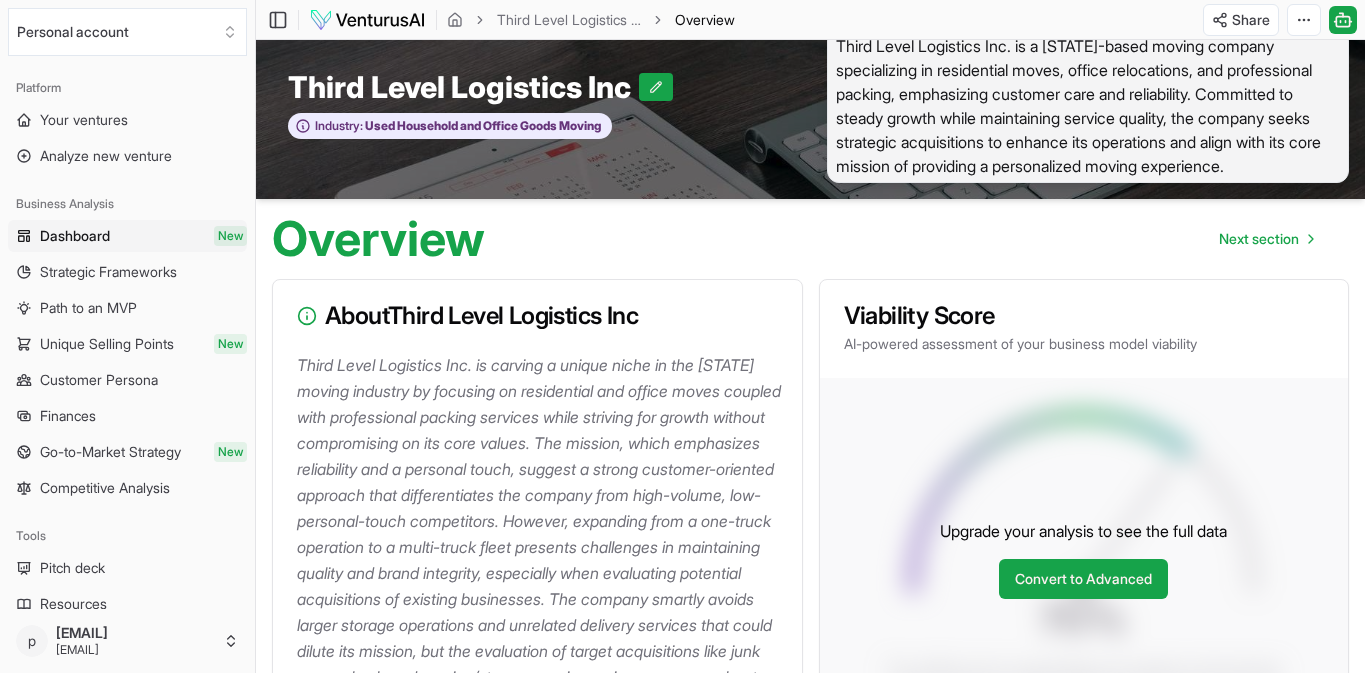 scroll, scrollTop: 64, scrollLeft: 0, axis: vertical 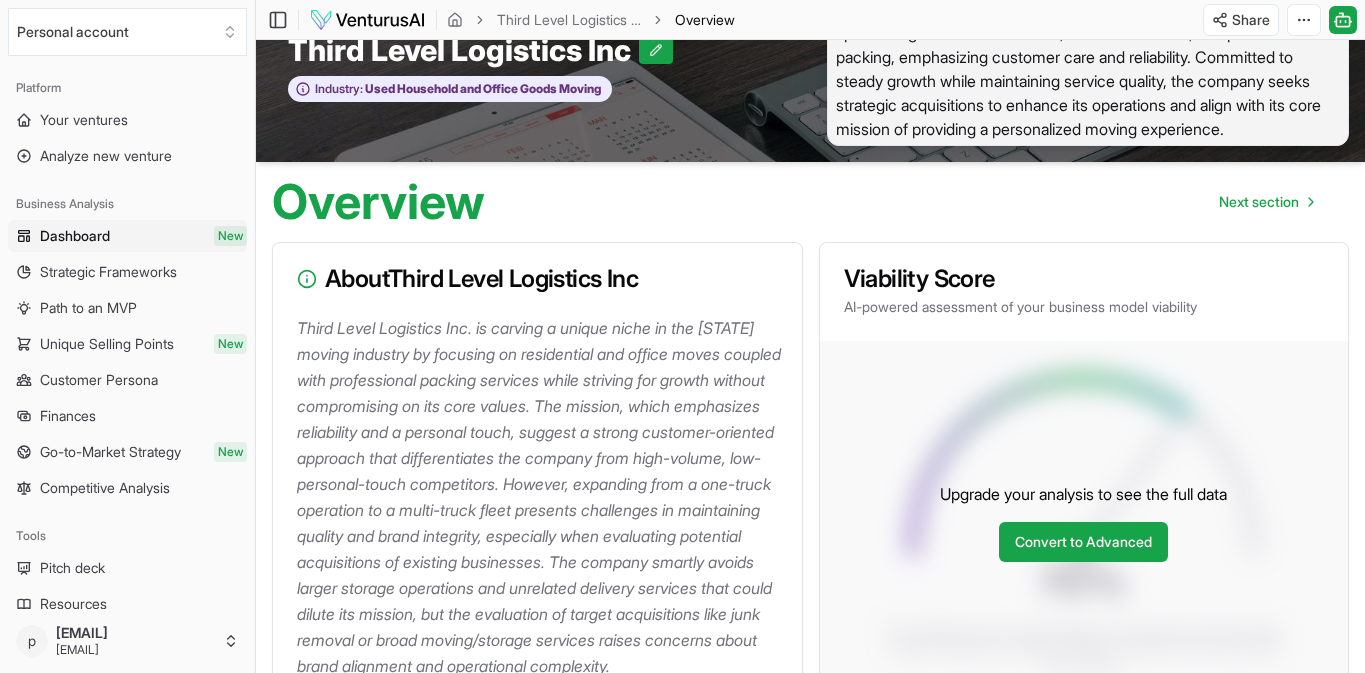 click on "Dashboard" at bounding box center [75, 236] 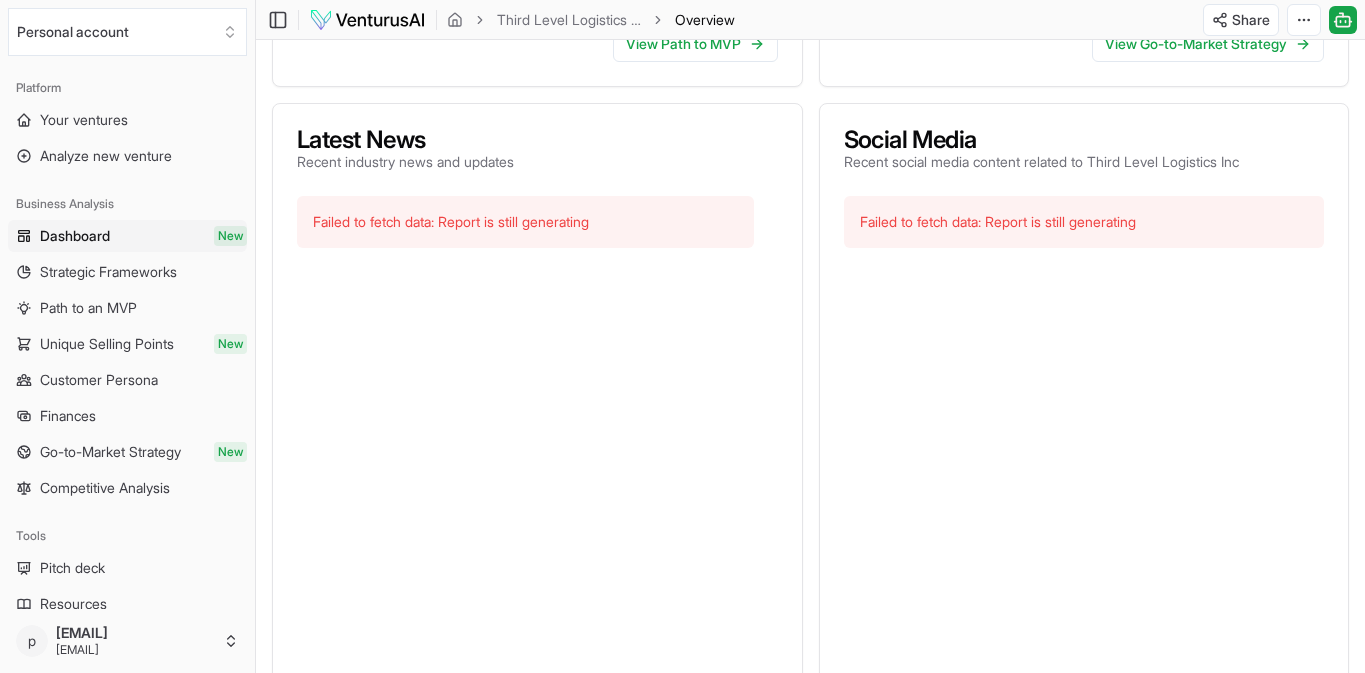 scroll, scrollTop: 823, scrollLeft: 0, axis: vertical 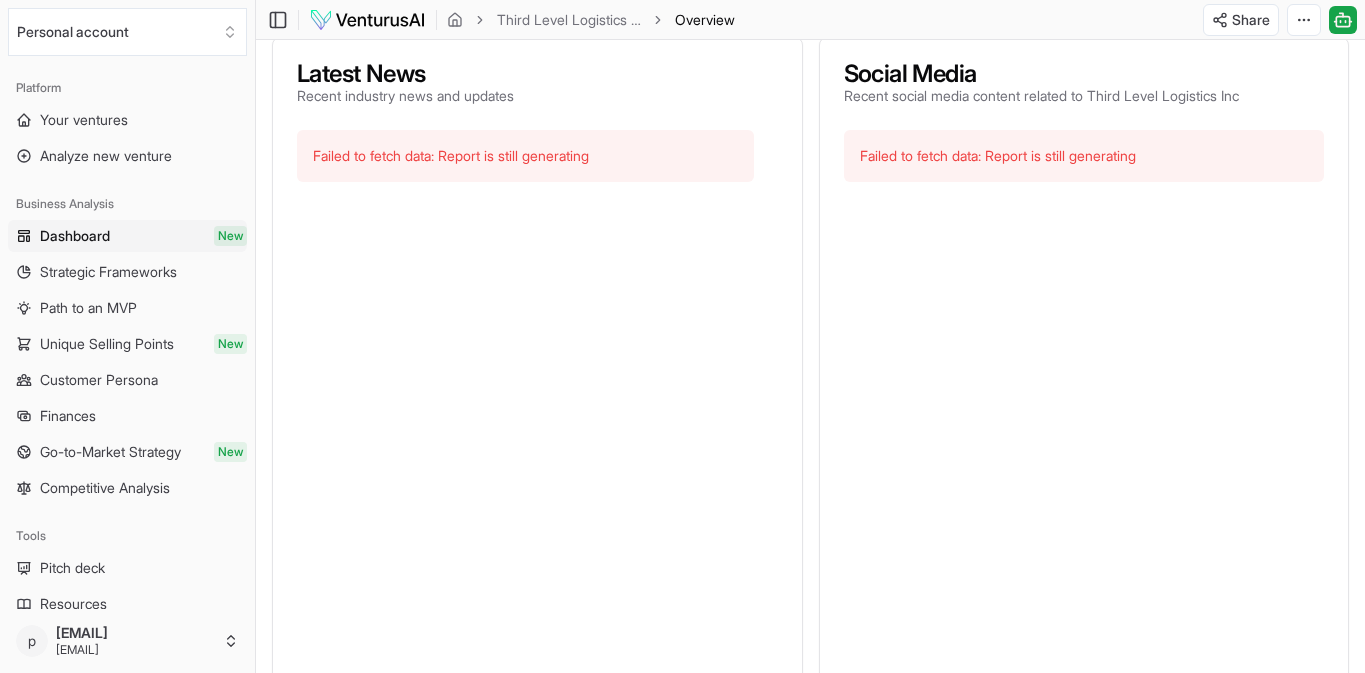 click on "View Path to MVP" at bounding box center (695, -22) 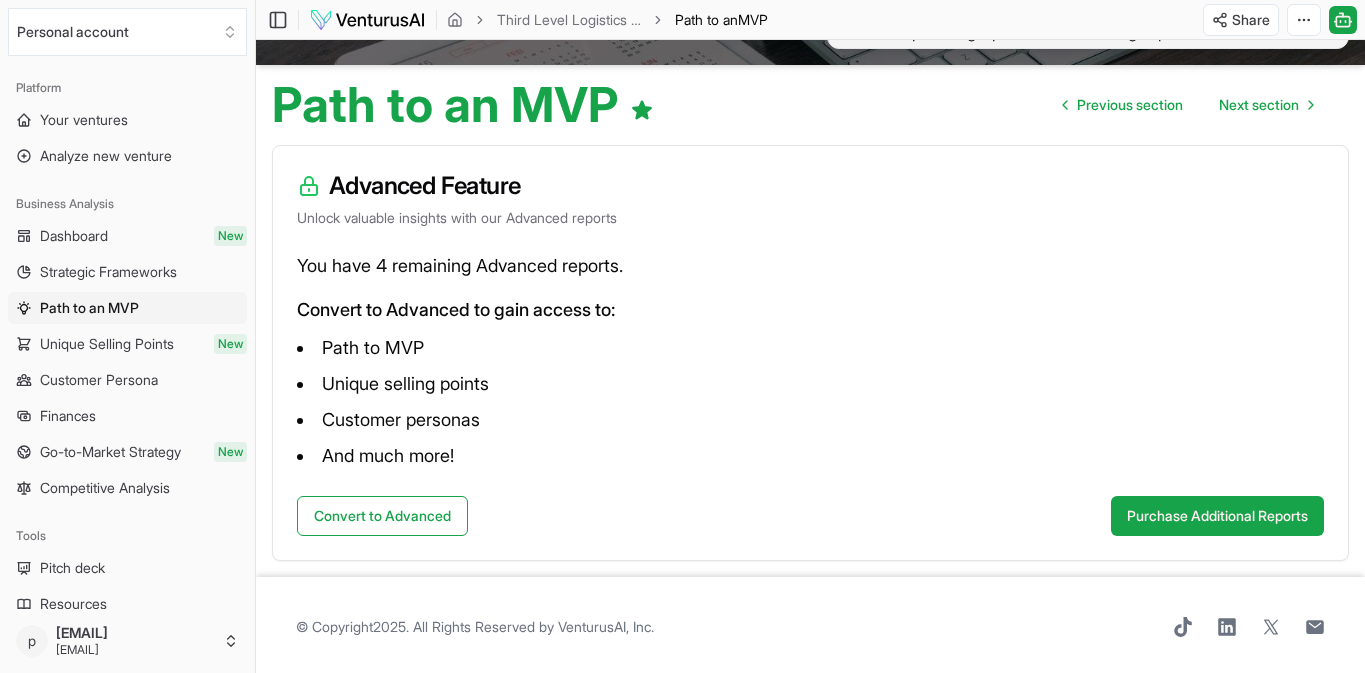 scroll, scrollTop: 166, scrollLeft: 0, axis: vertical 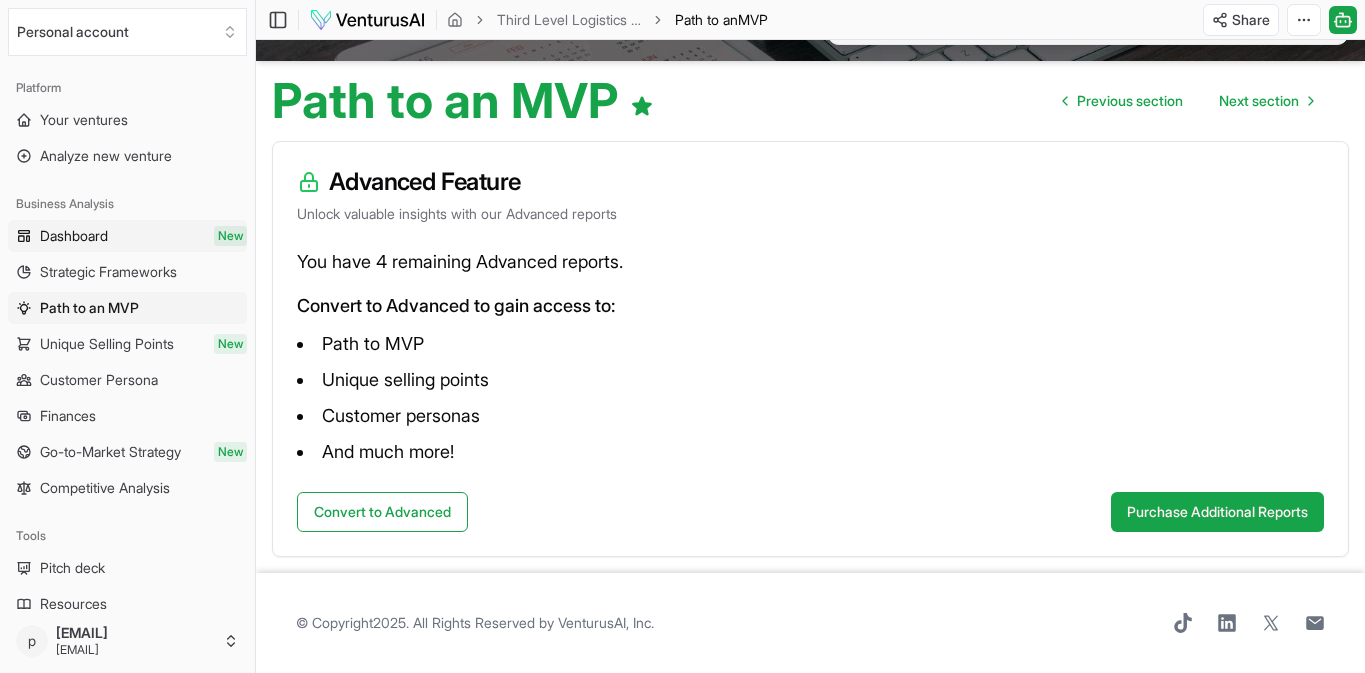 click on "Dashboard New" at bounding box center [127, 236] 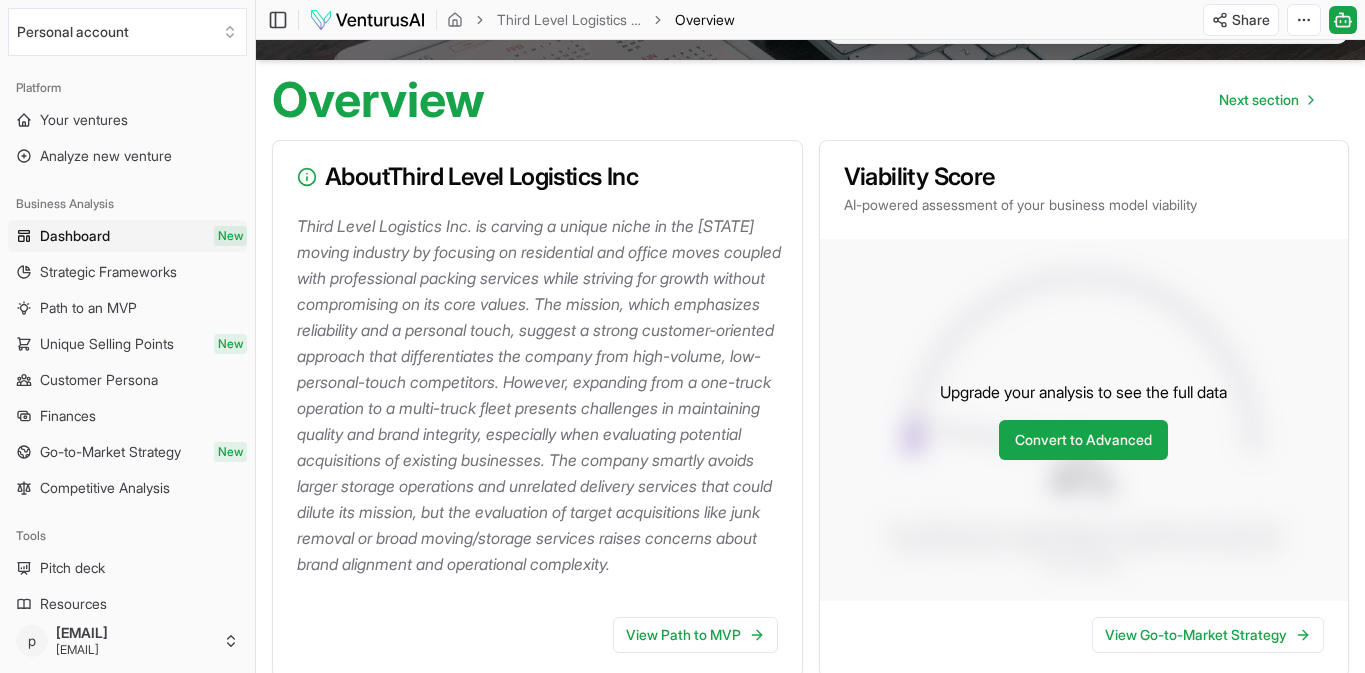 scroll, scrollTop: 0, scrollLeft: 0, axis: both 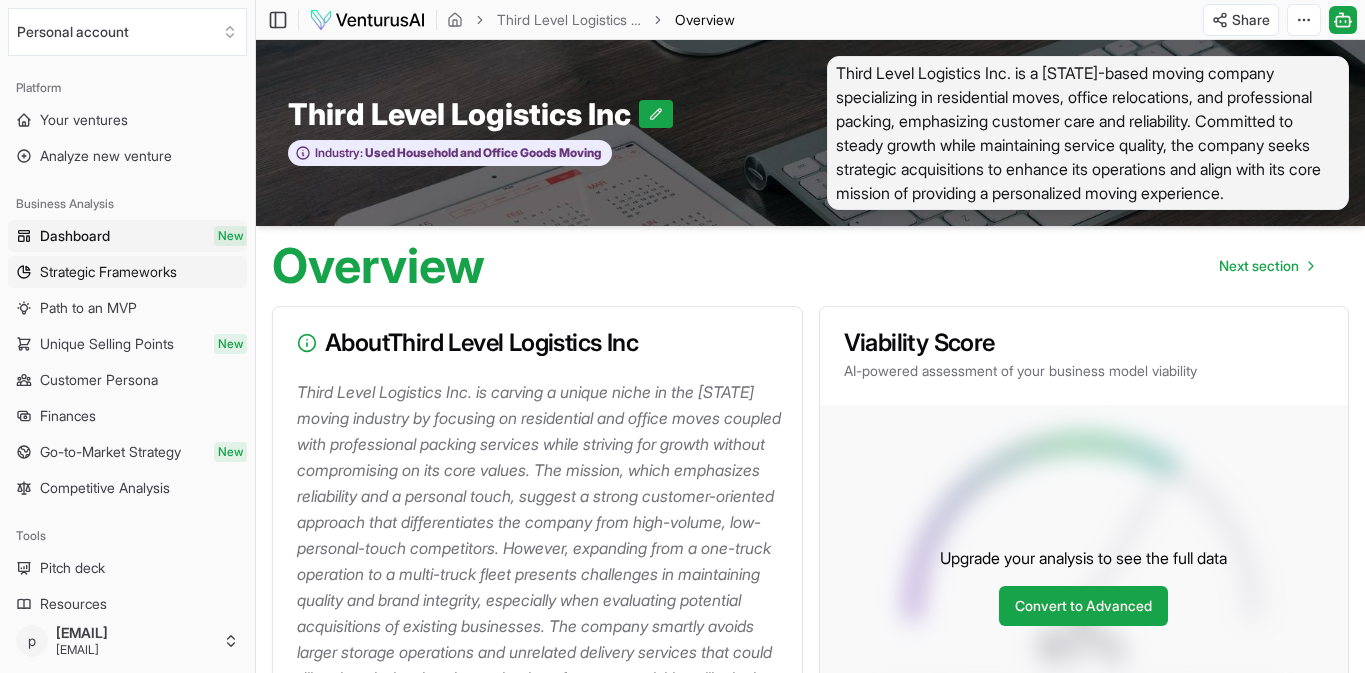 click on "Strategic Frameworks" at bounding box center (108, 272) 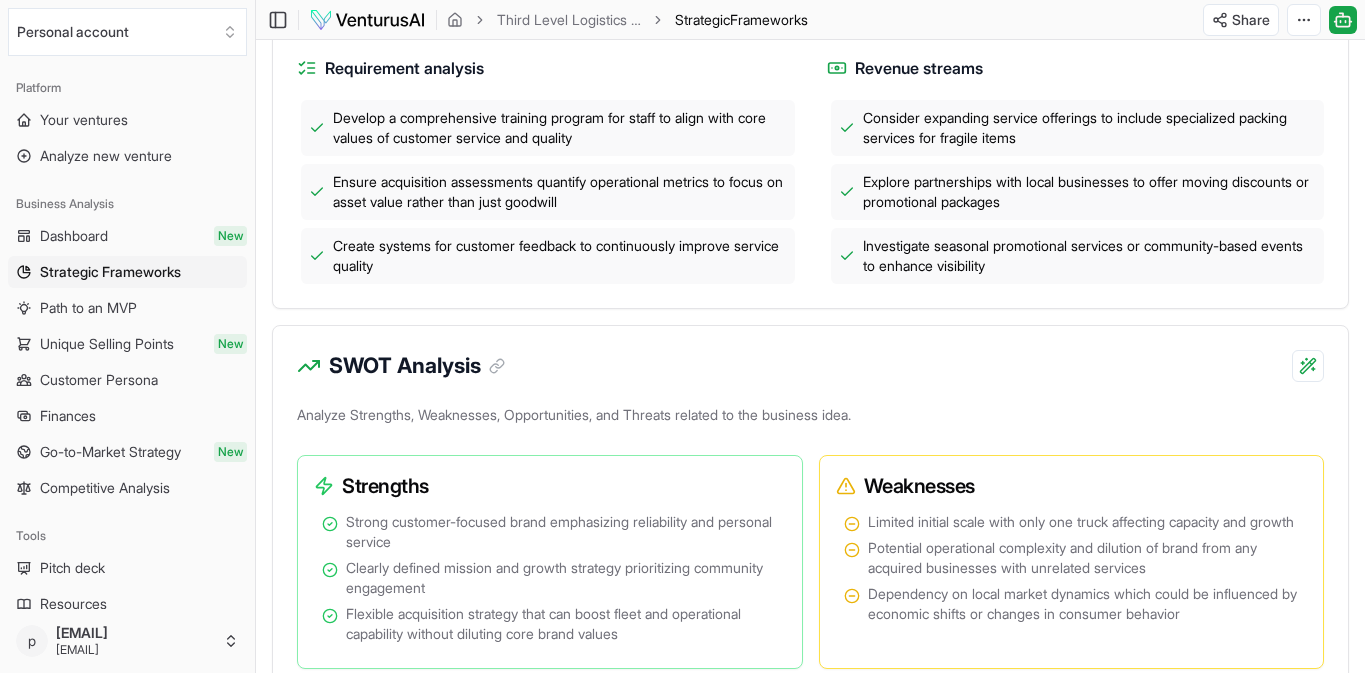scroll, scrollTop: 934, scrollLeft: 0, axis: vertical 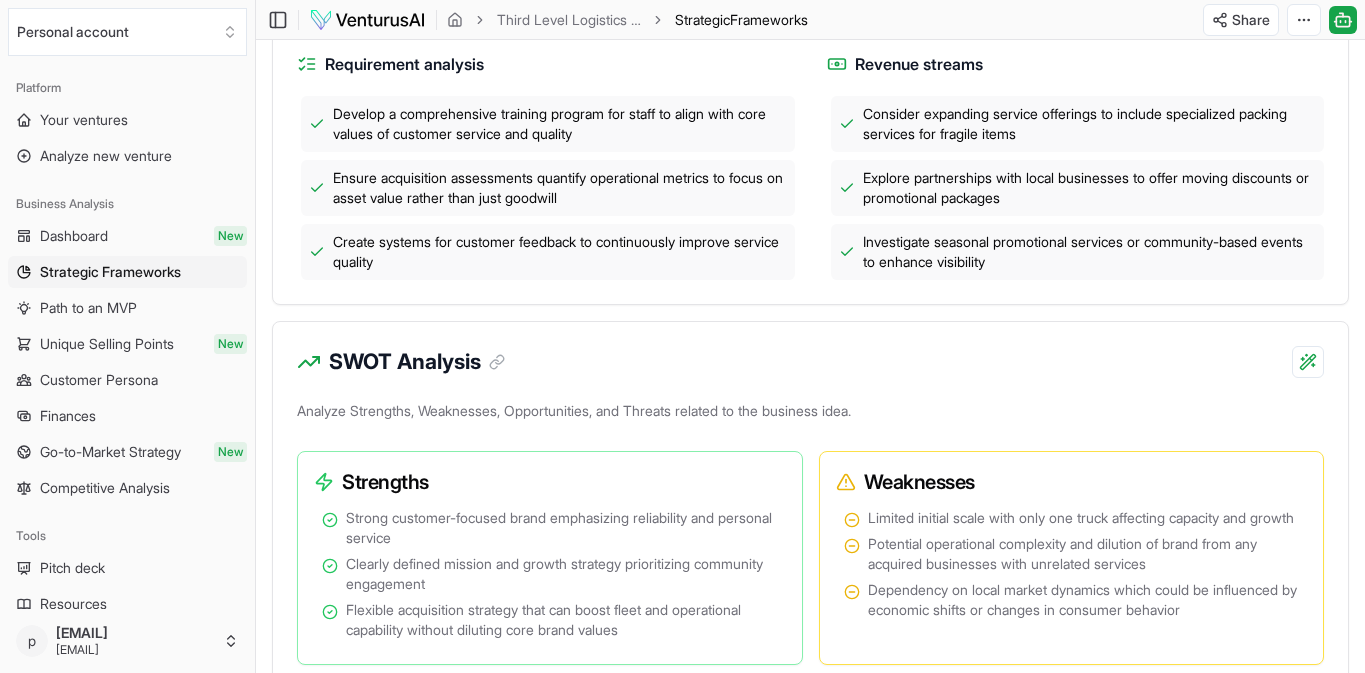 drag, startPoint x: 420, startPoint y: 355, endPoint x: 571, endPoint y: 397, distance: 156.73225 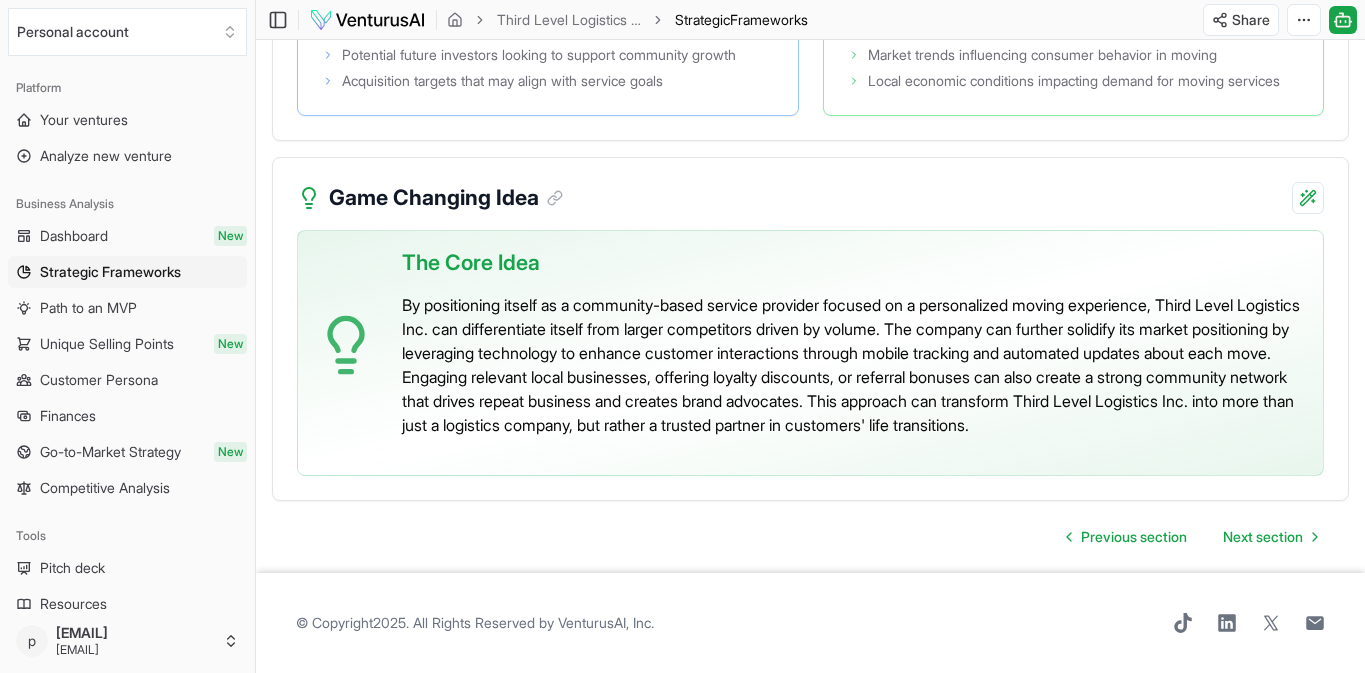 scroll, scrollTop: 6329, scrollLeft: 0, axis: vertical 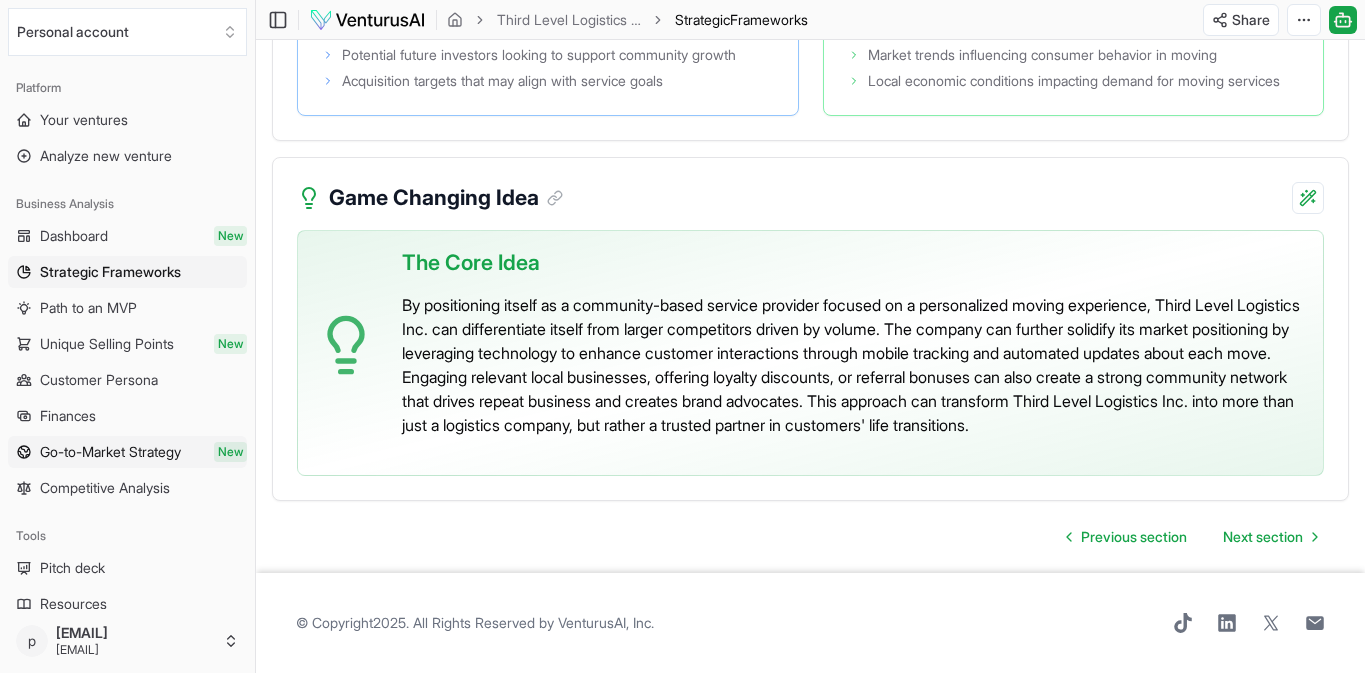 click on "Go-to-Market Strategy" at bounding box center (110, 452) 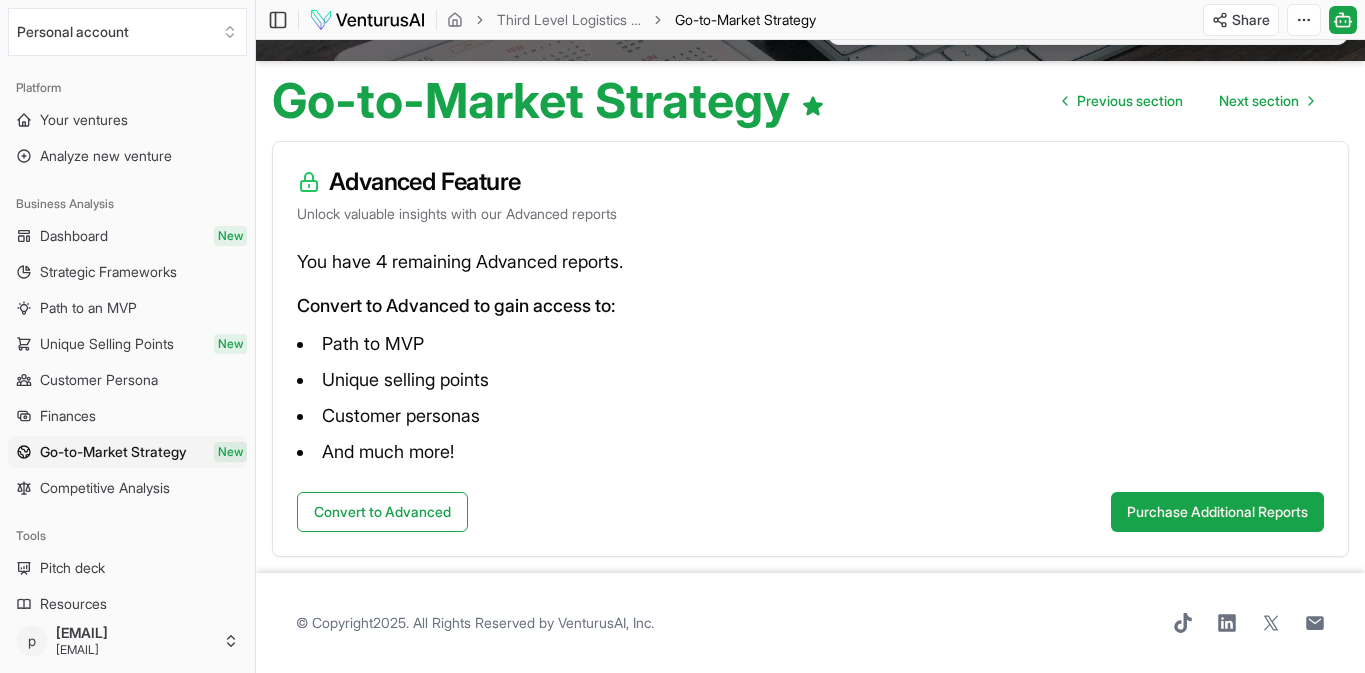 scroll, scrollTop: 336, scrollLeft: 0, axis: vertical 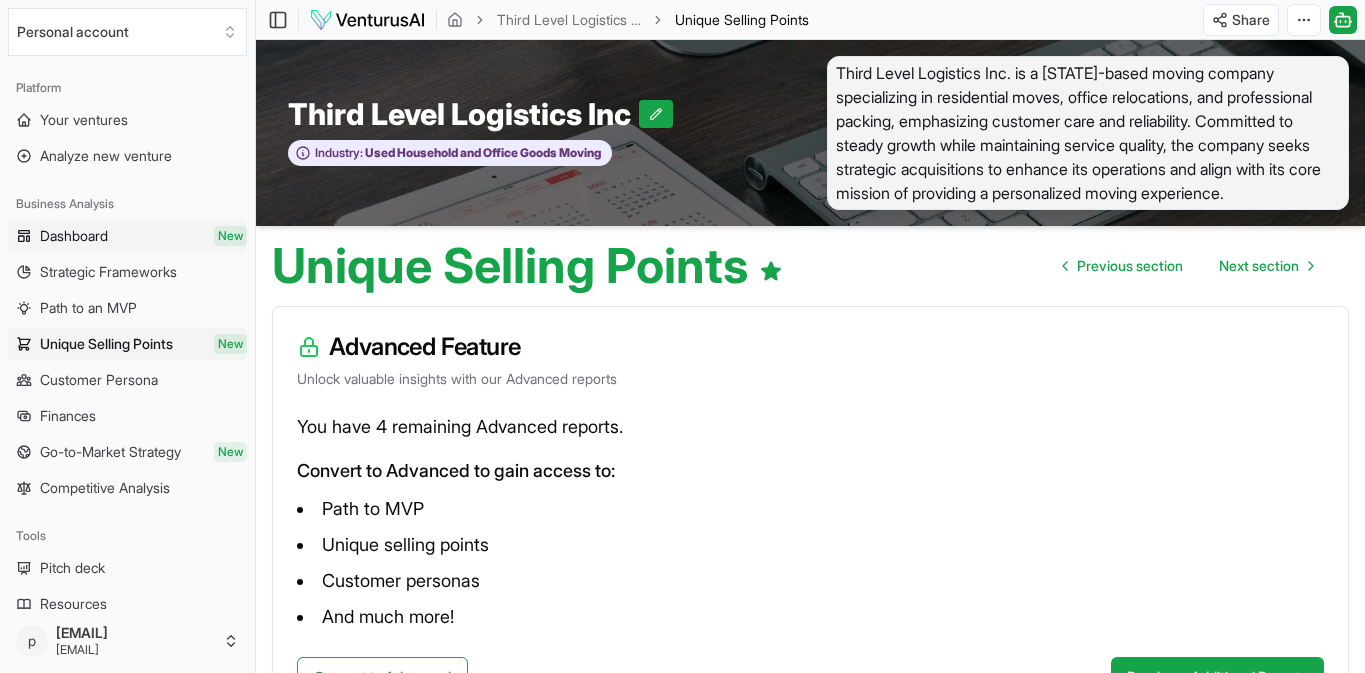 click on "Dashboard" at bounding box center [74, 236] 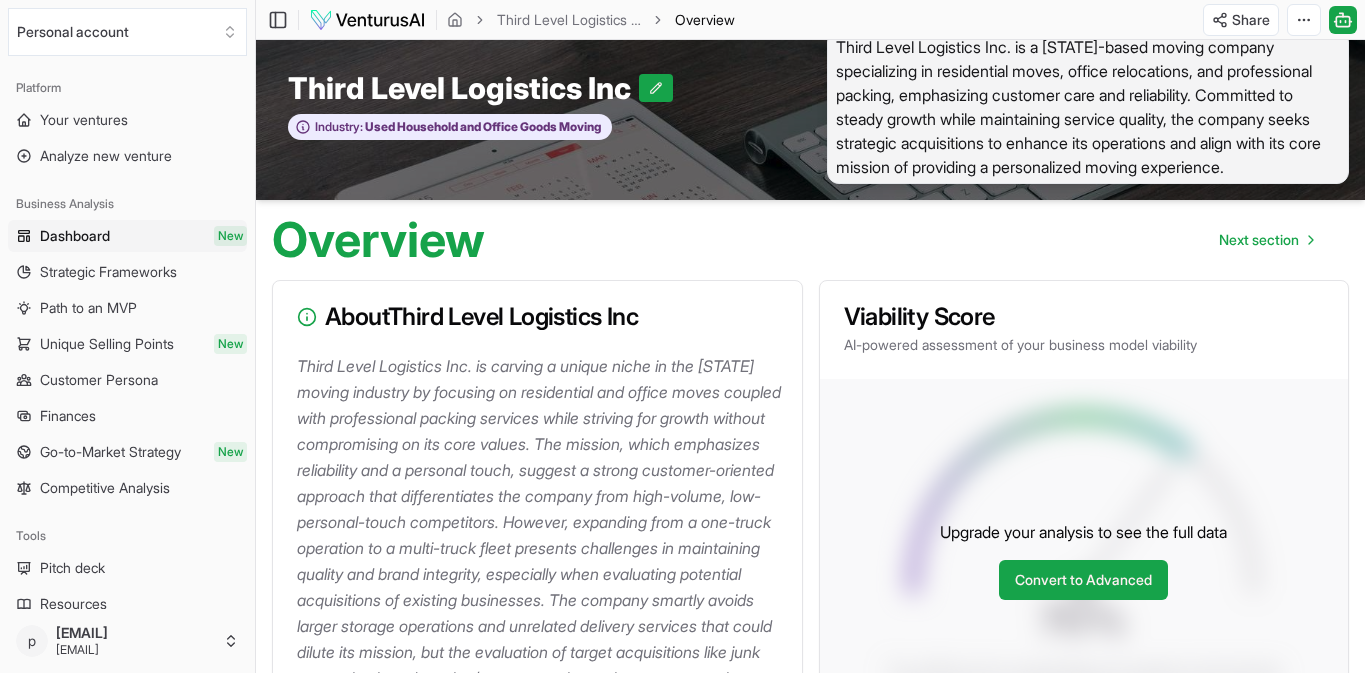 scroll, scrollTop: 41, scrollLeft: 0, axis: vertical 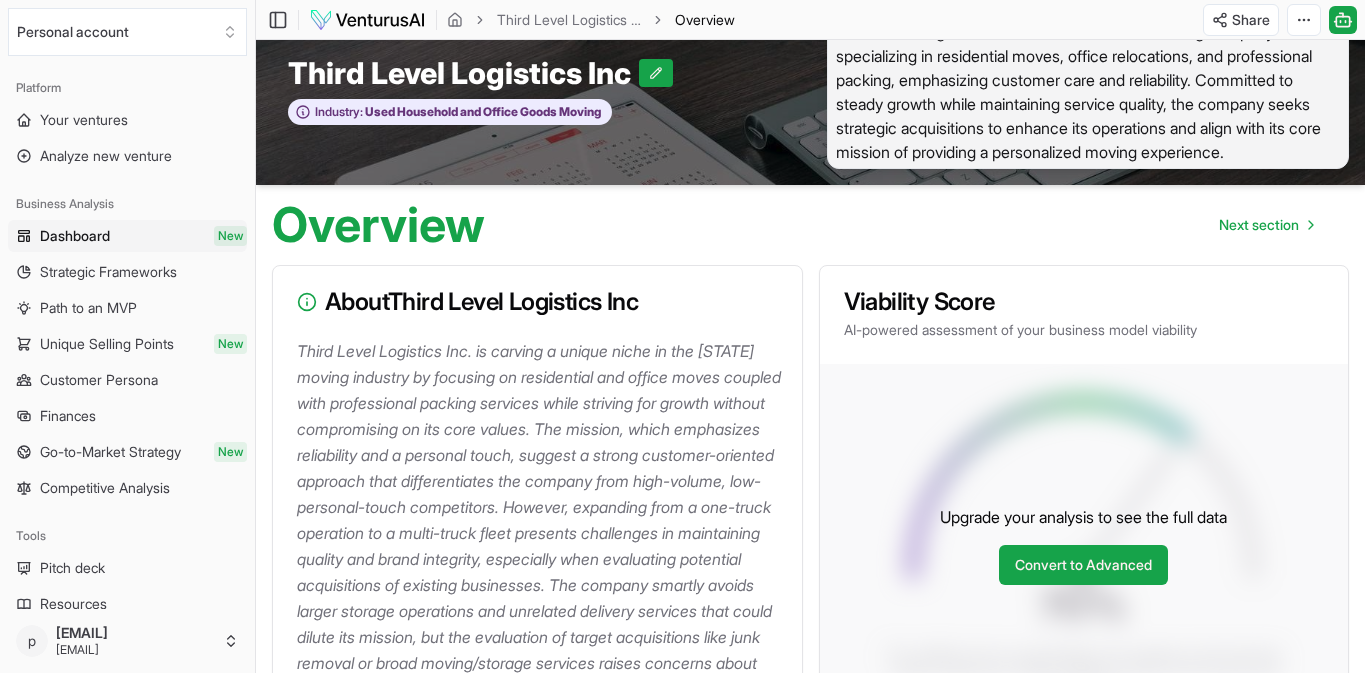 click on "Third Level Logistics Inc. is a [STATE]-based moving company specializing in residential moves, office relocations, and professional packing, emphasizing customer care and reliability. Committed to steady growth while maintaining service quality, the company seeks strategic acquisitions to enhance its operations and align with its core mission of providing a personalized moving experience." at bounding box center [1088, 92] 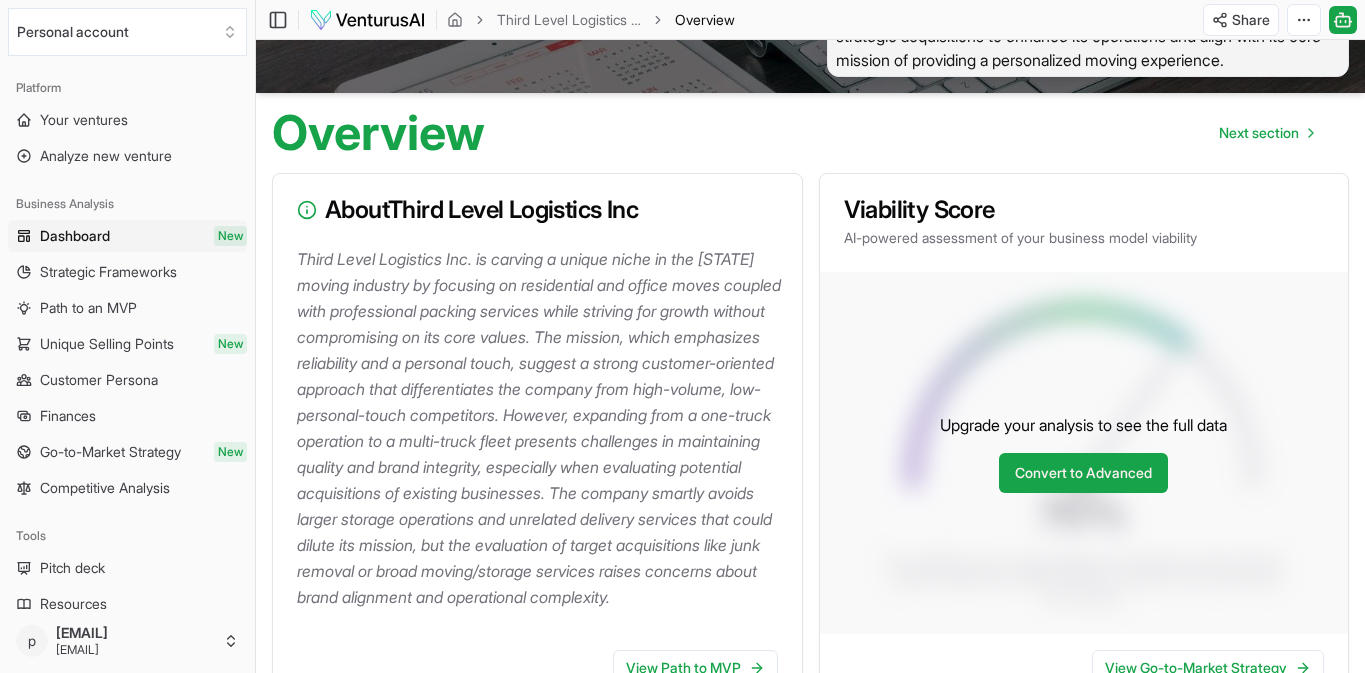 scroll, scrollTop: 0, scrollLeft: 0, axis: both 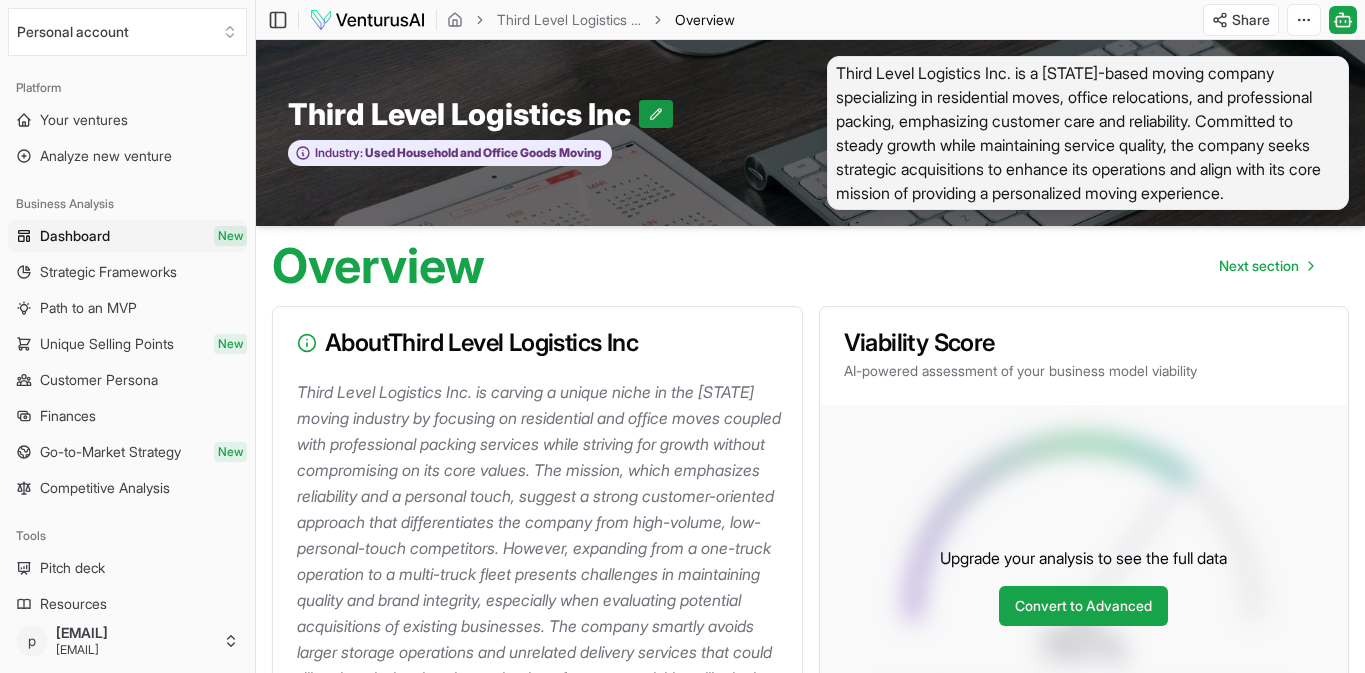 click at bounding box center [656, 114] 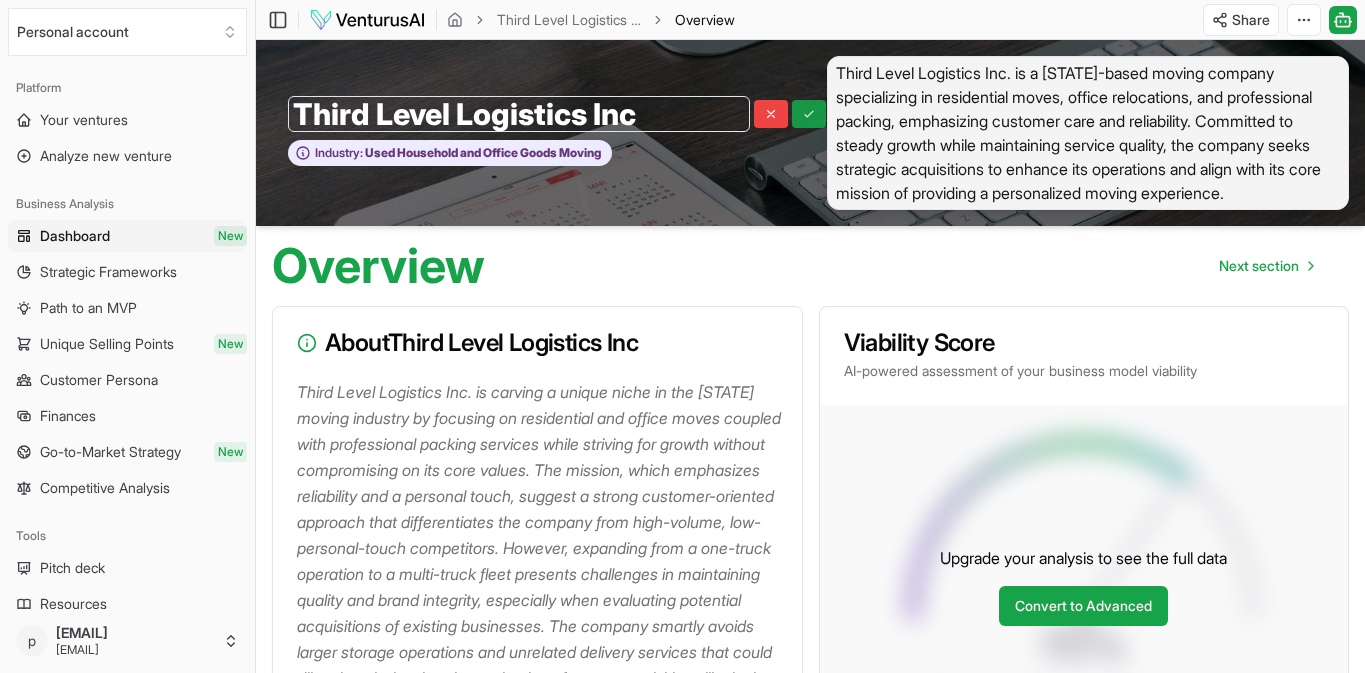 click 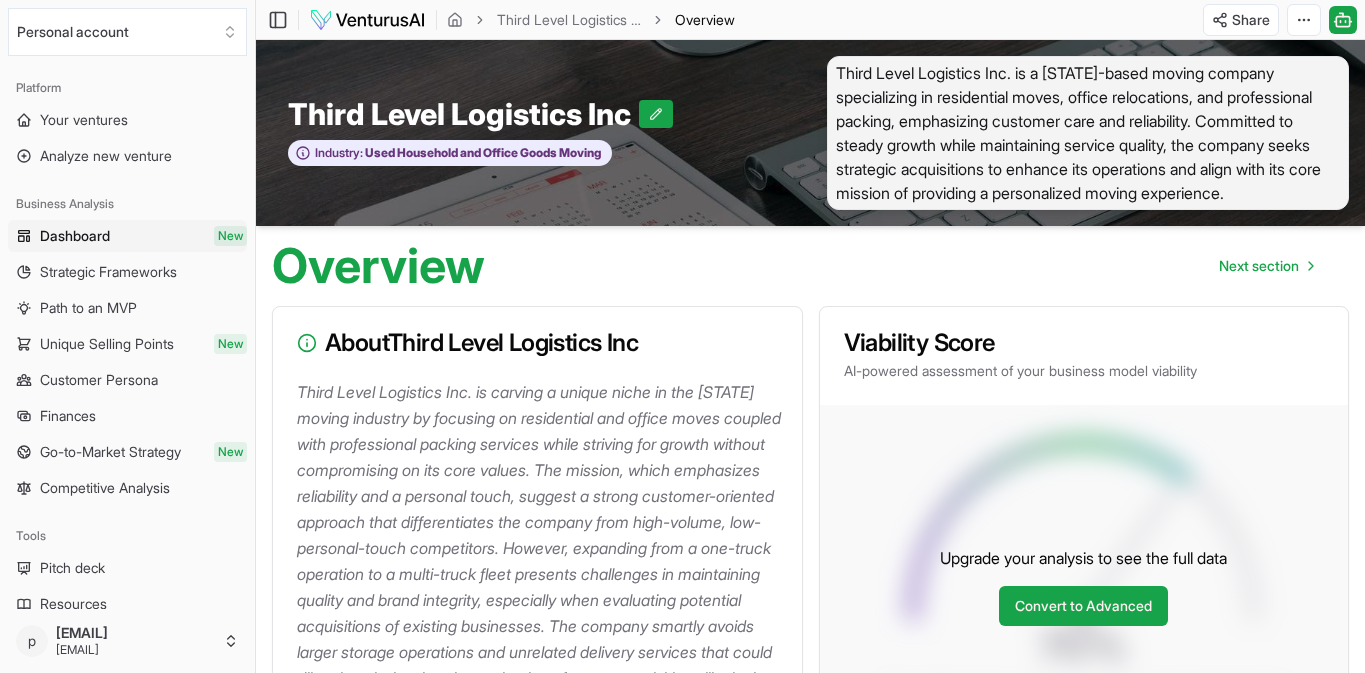 click on "Third Level Logistics Inc. is a [STATE]-based moving company specializing in residential moves, office relocations, and professional packing, emphasizing customer care and reliability. Committed to steady growth while maintaining service quality, the company seeks strategic acquisitions to enhance its operations and align with its core mission of providing a personalized moving experience." at bounding box center [1088, 133] 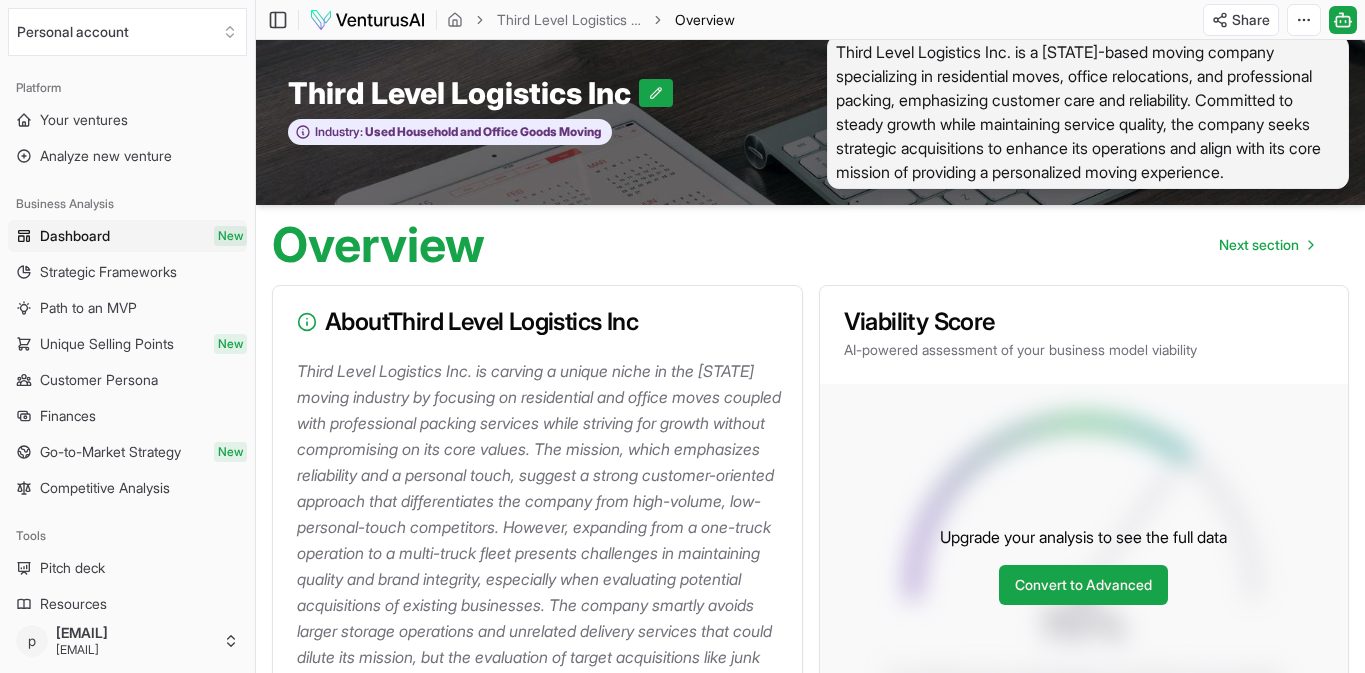 scroll, scrollTop: 0, scrollLeft: 0, axis: both 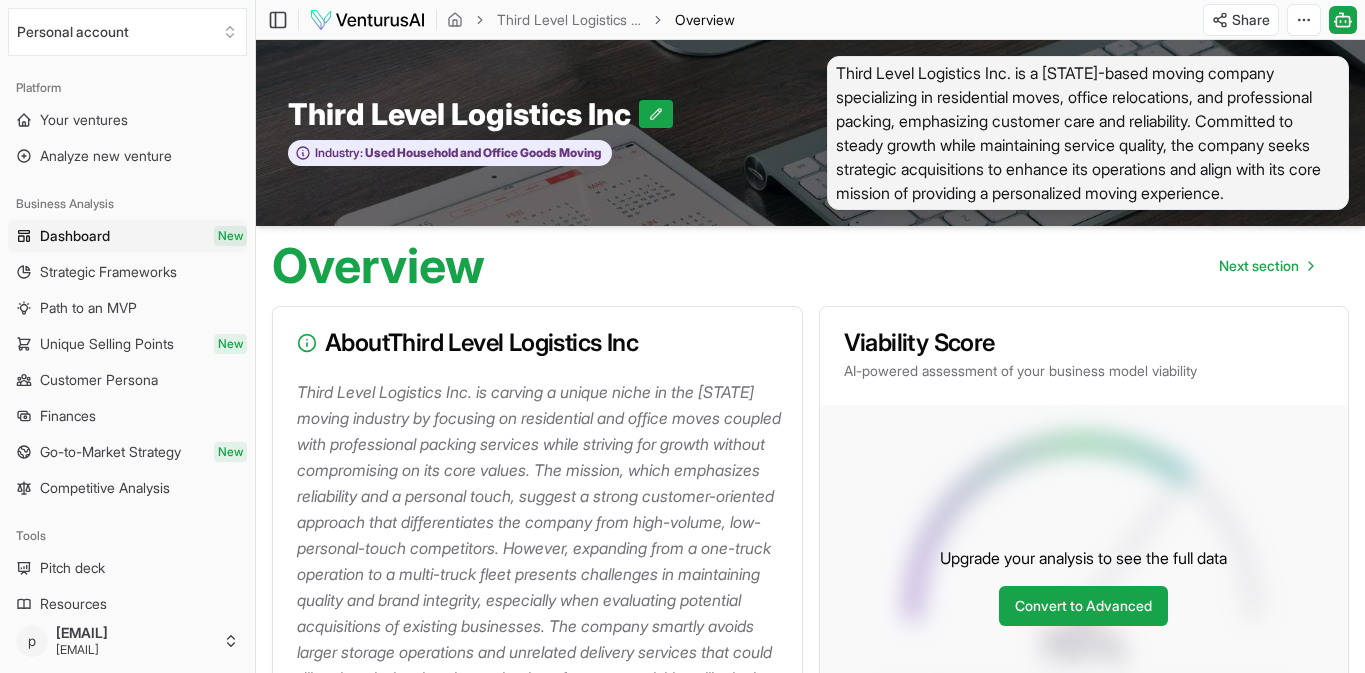 drag, startPoint x: 1300, startPoint y: 122, endPoint x: 1254, endPoint y: 142, distance: 50.159744 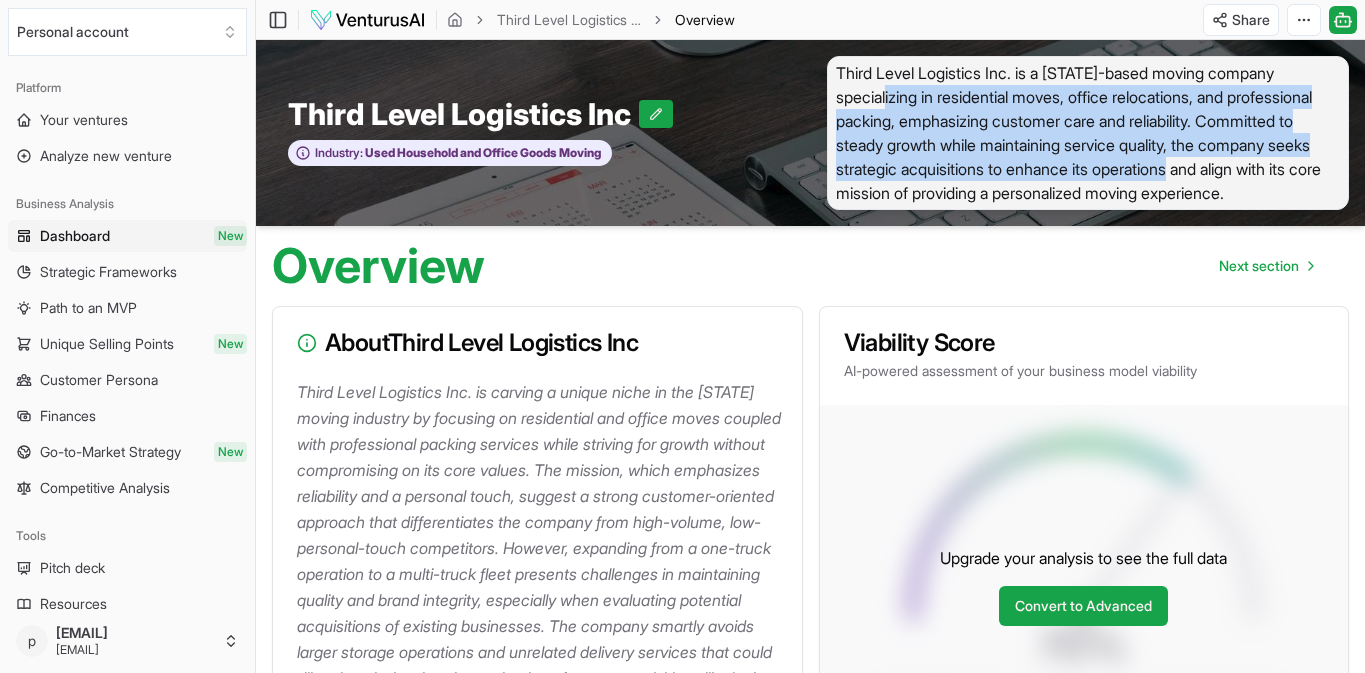 drag, startPoint x: 1101, startPoint y: 129, endPoint x: 1322, endPoint y: 251, distance: 252.43811 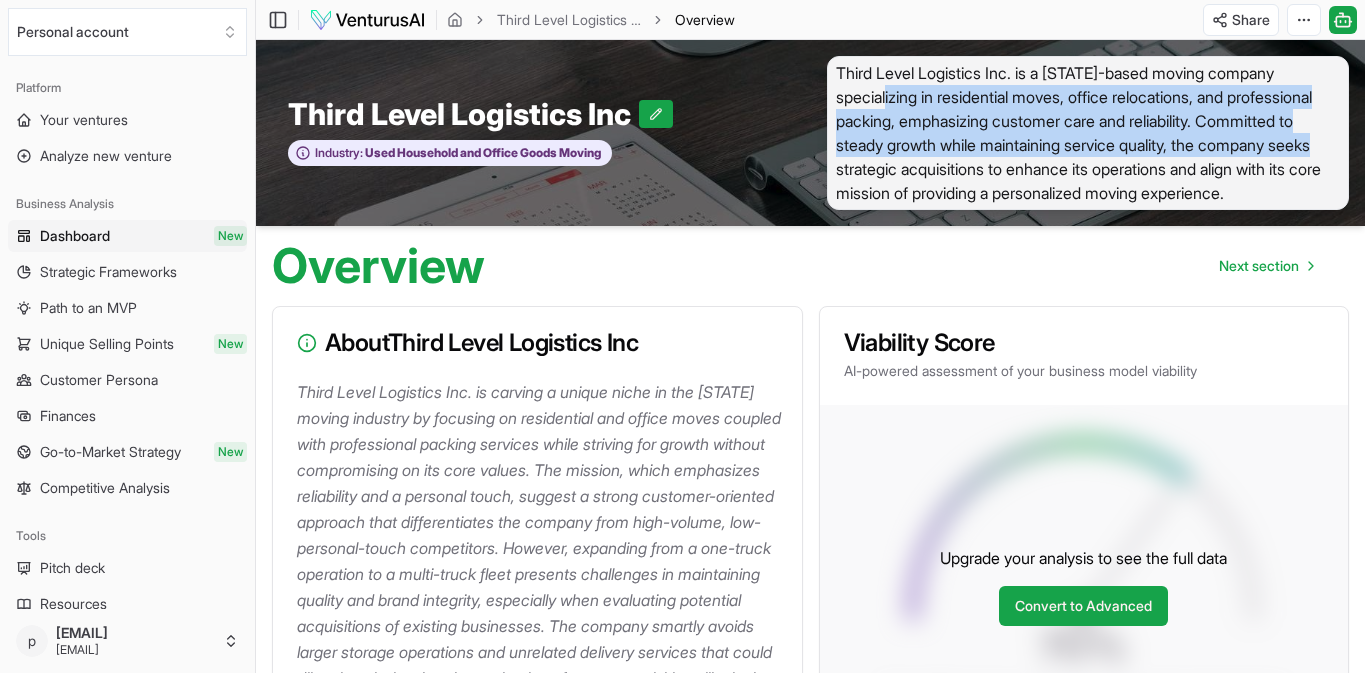click on "Third Level Logistics Inc. is a [STATE]-based moving company specializing in residential moves, office relocations, and professional packing, emphasizing customer care and reliability. Committed to steady growth while maintaining service quality, the company seeks strategic acquisitions to enhance its operations and align with its core mission of providing a personalized moving experience." at bounding box center [1088, 133] 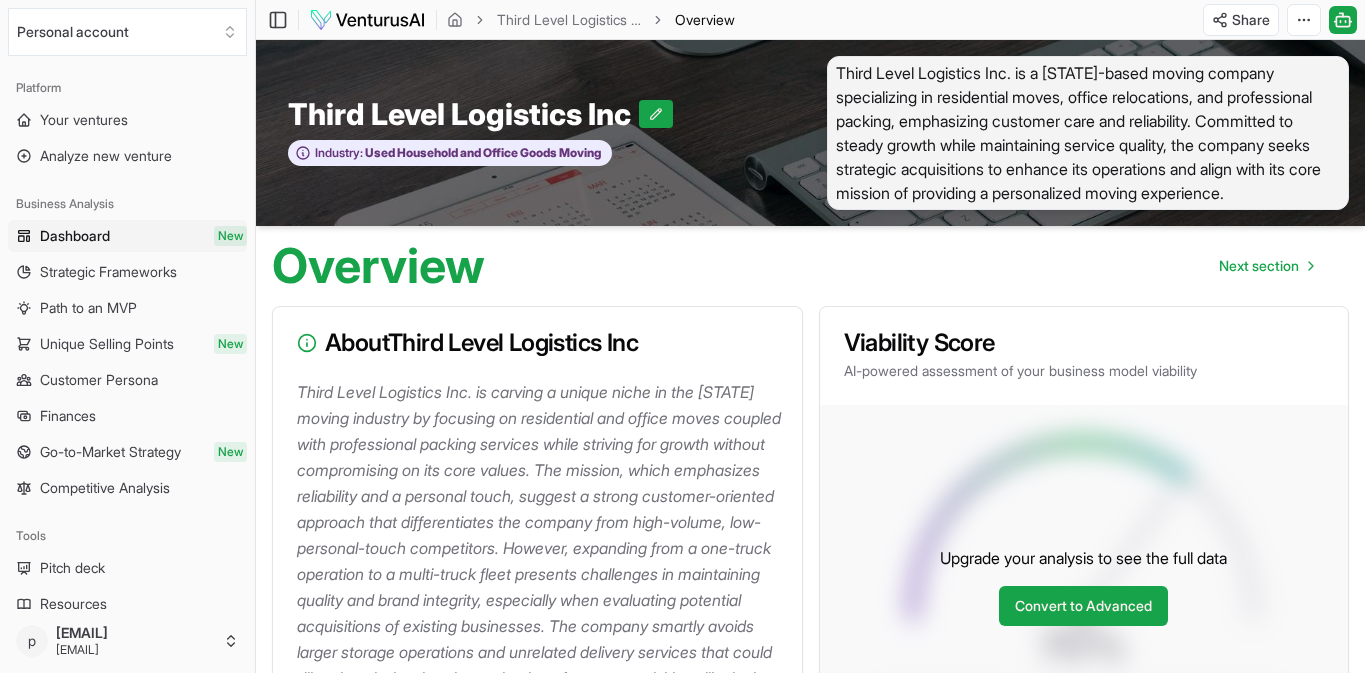 click on "Overview" at bounding box center [705, 20] 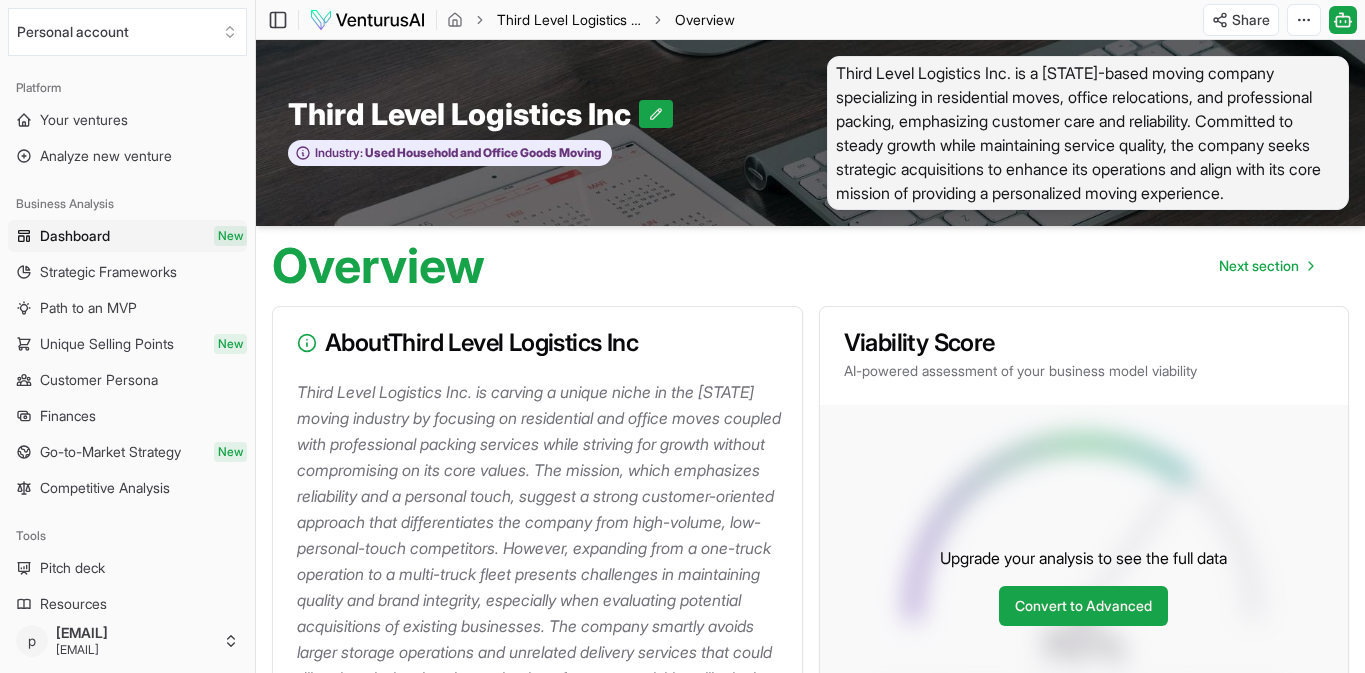 click on "Third Level Logistics Inc" at bounding box center [569, 20] 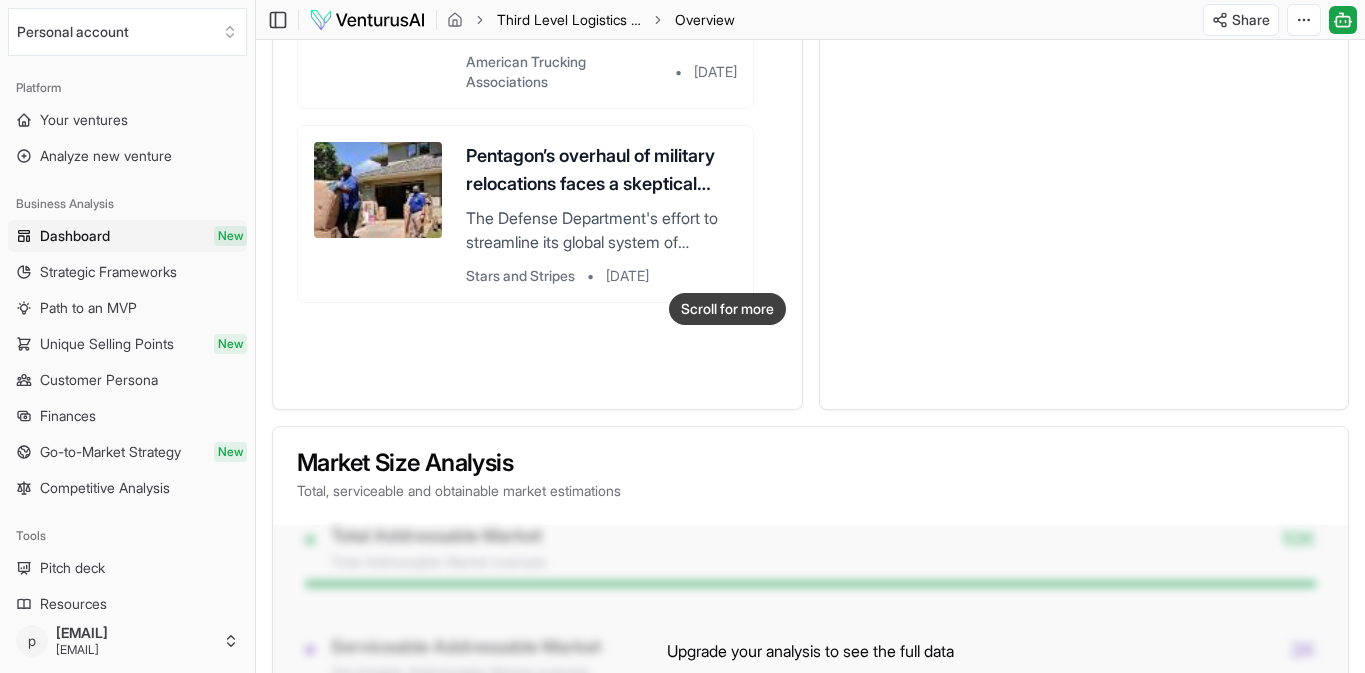 scroll, scrollTop: 1243, scrollLeft: 0, axis: vertical 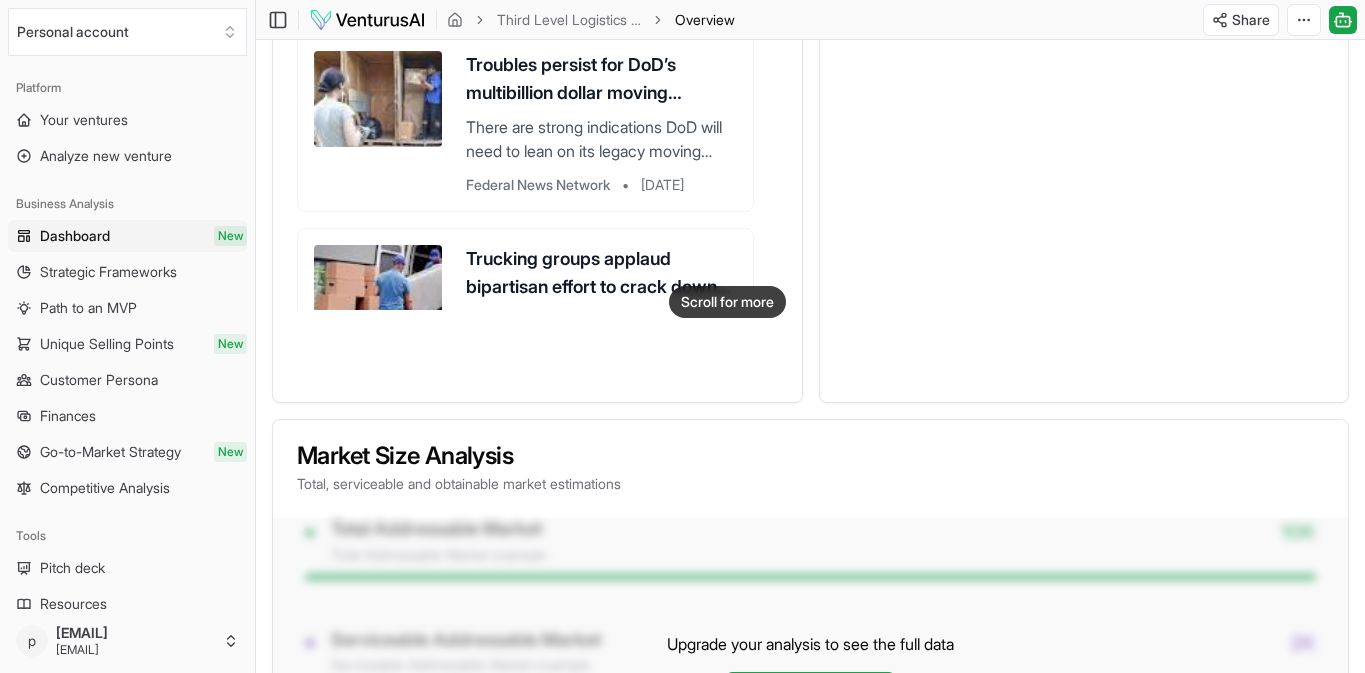 click on "Roughly 100 movers from 19 states held approximately 100 meetings with congressional offices to discuss policies important to the industry." at bounding box center (601, -269) 